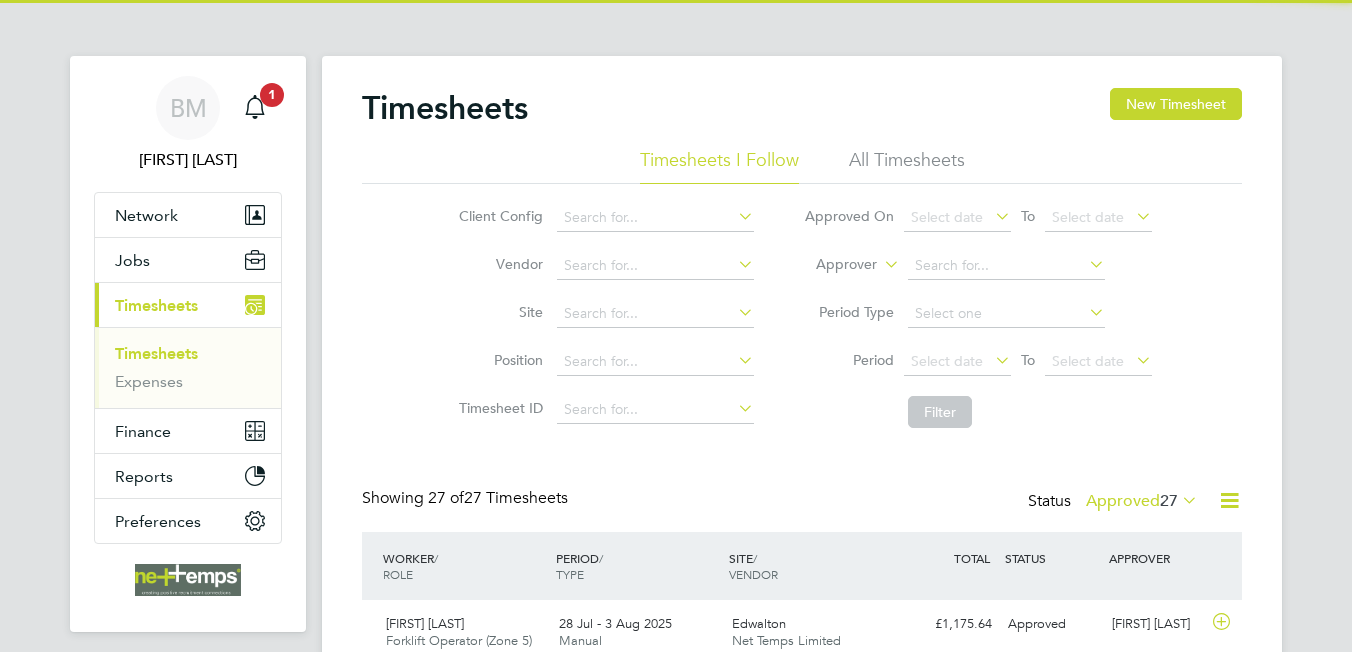 scroll, scrollTop: 0, scrollLeft: 0, axis: both 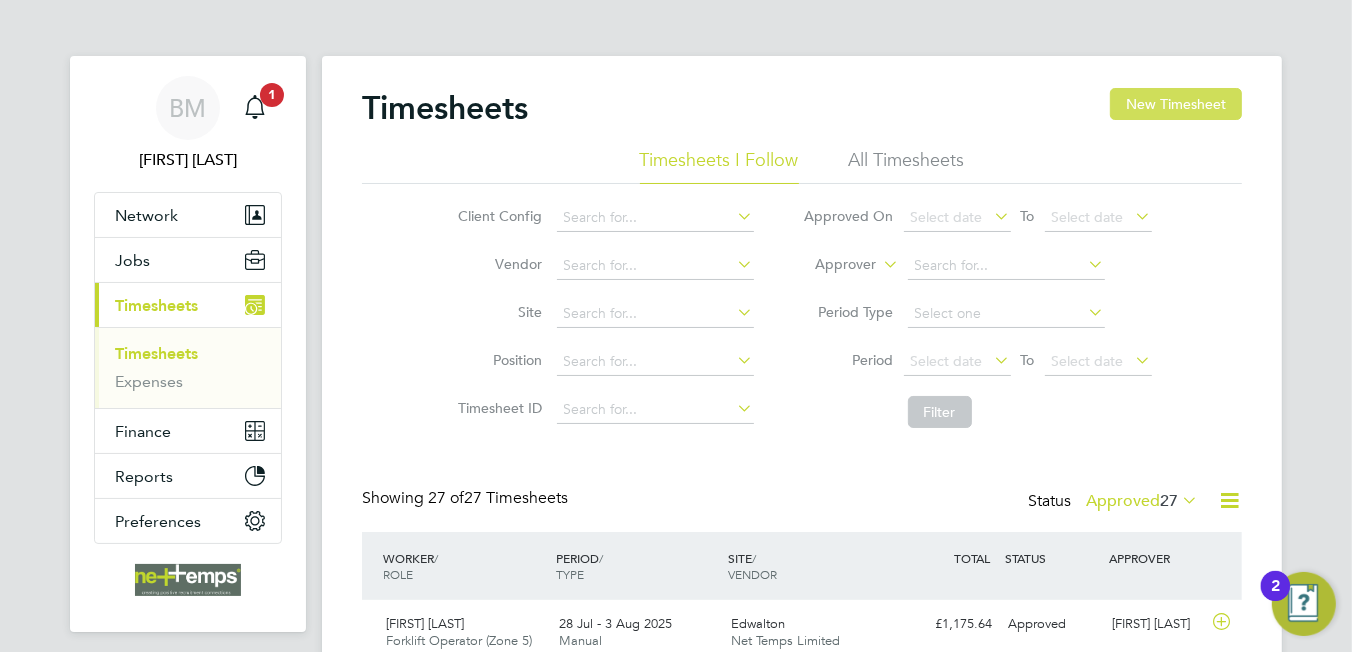 click on "New Timesheet" 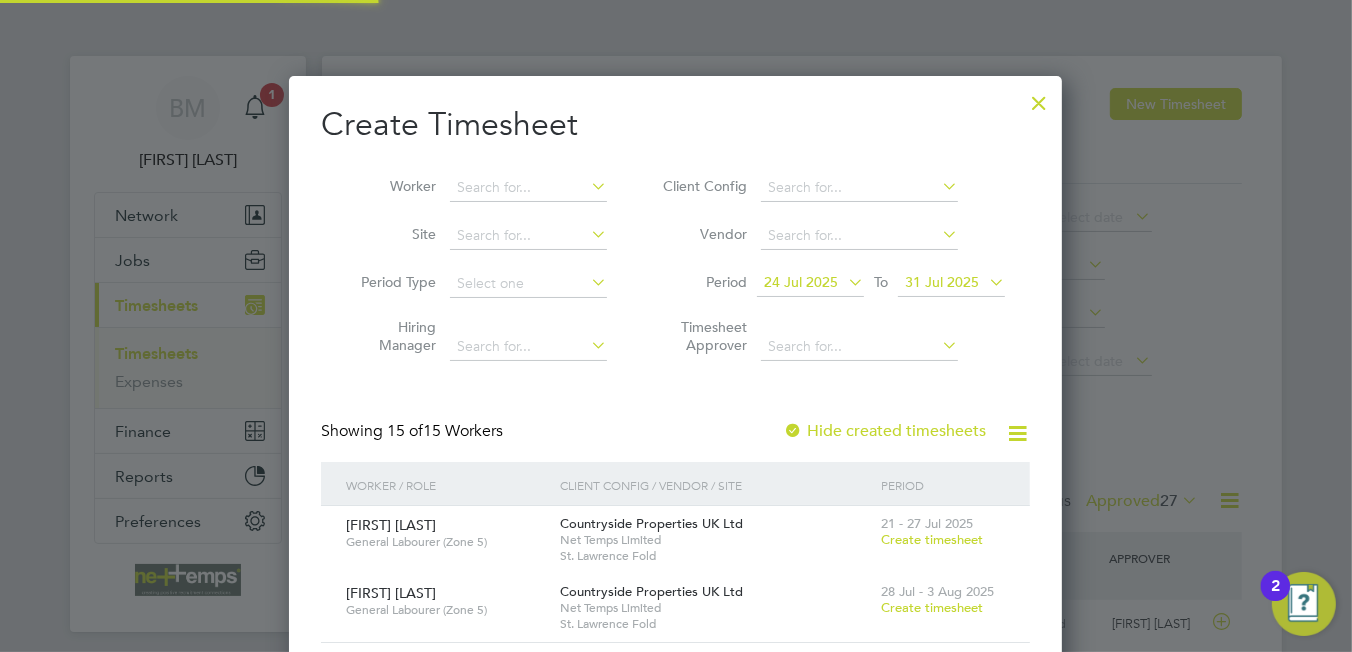 scroll, scrollTop: 10, scrollLeft: 9, axis: both 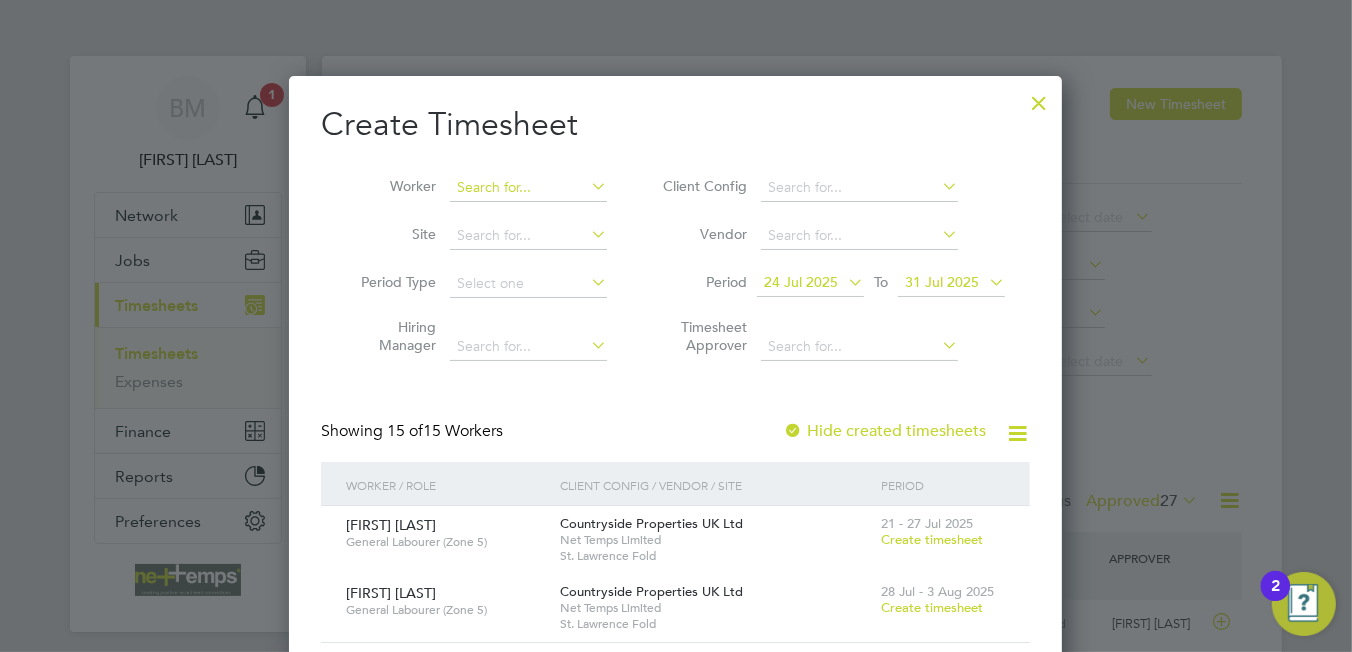 click at bounding box center [528, 188] 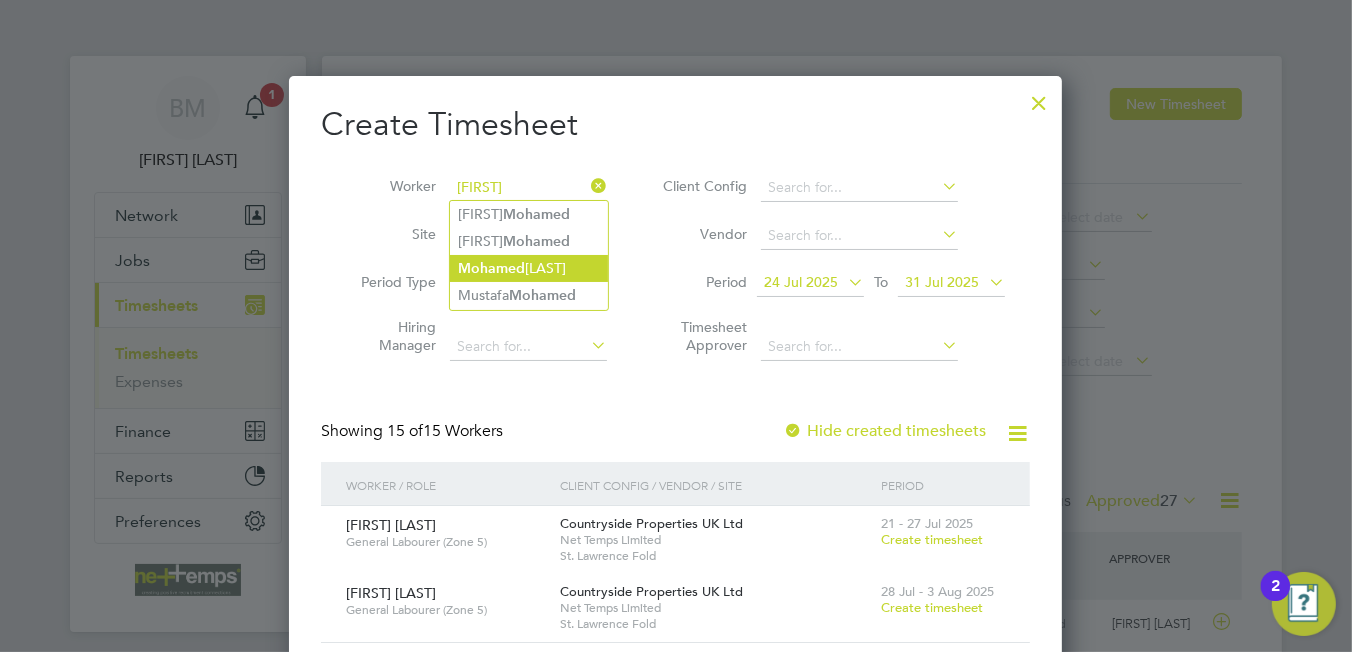 click on "Mohamed" 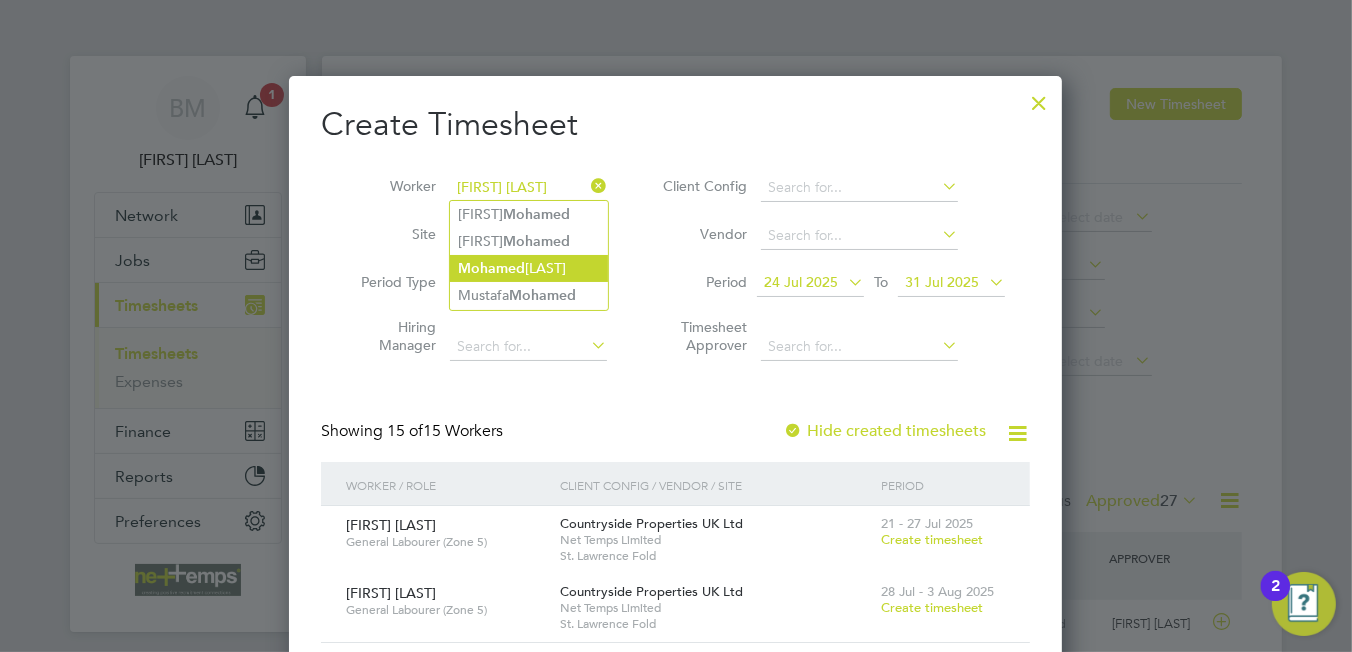 click on "Mohamed" 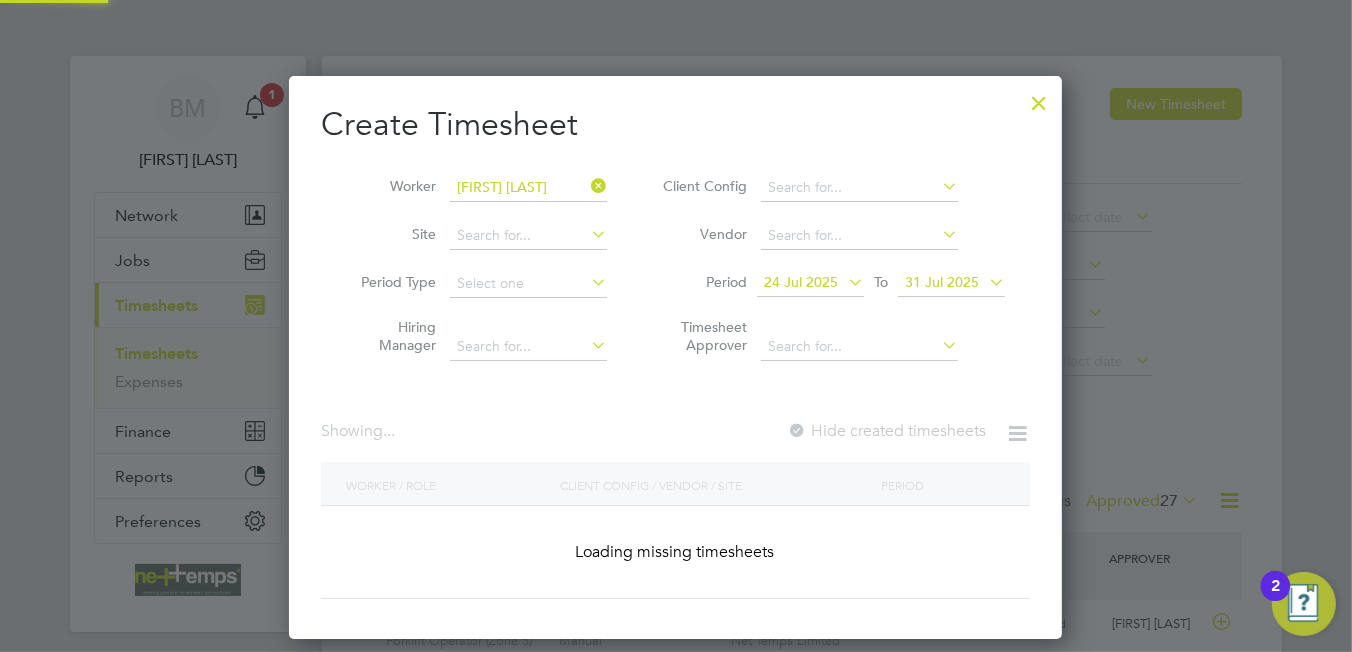 scroll, scrollTop: 9, scrollLeft: 9, axis: both 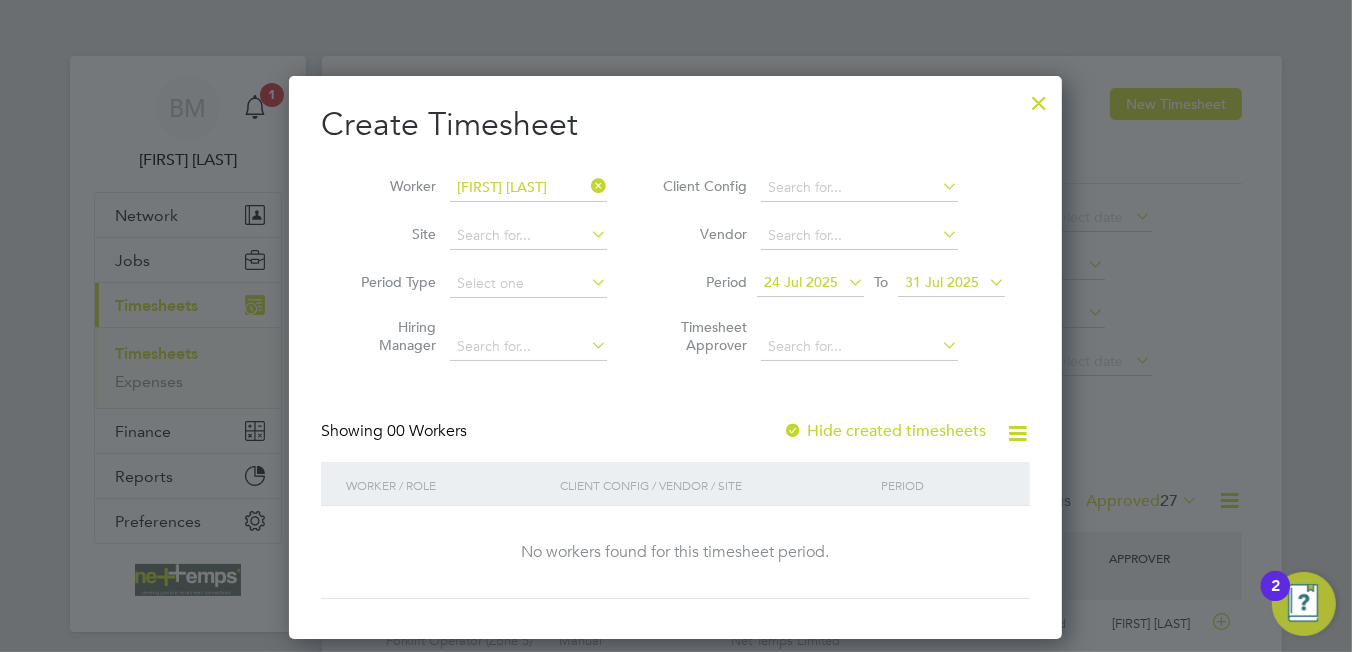 click on "Hide created timesheets" at bounding box center (884, 431) 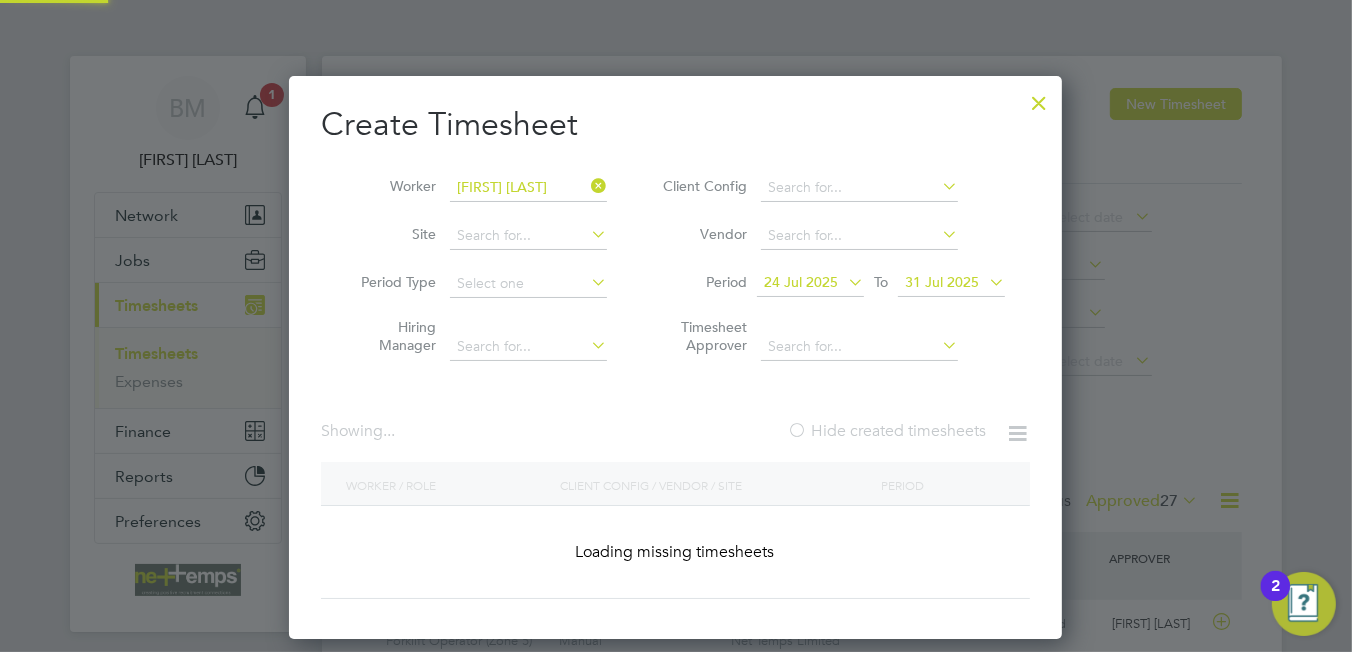 scroll, scrollTop: 9, scrollLeft: 9, axis: both 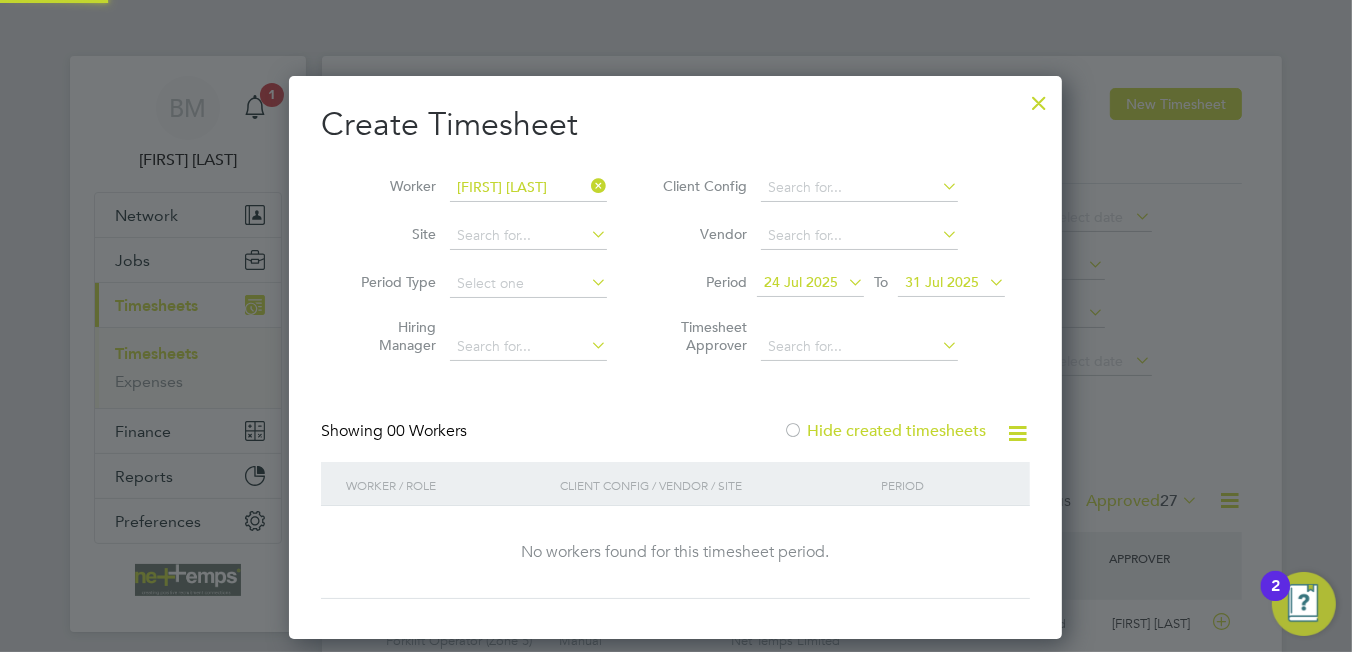 click on "Hide created timesheets" at bounding box center [884, 431] 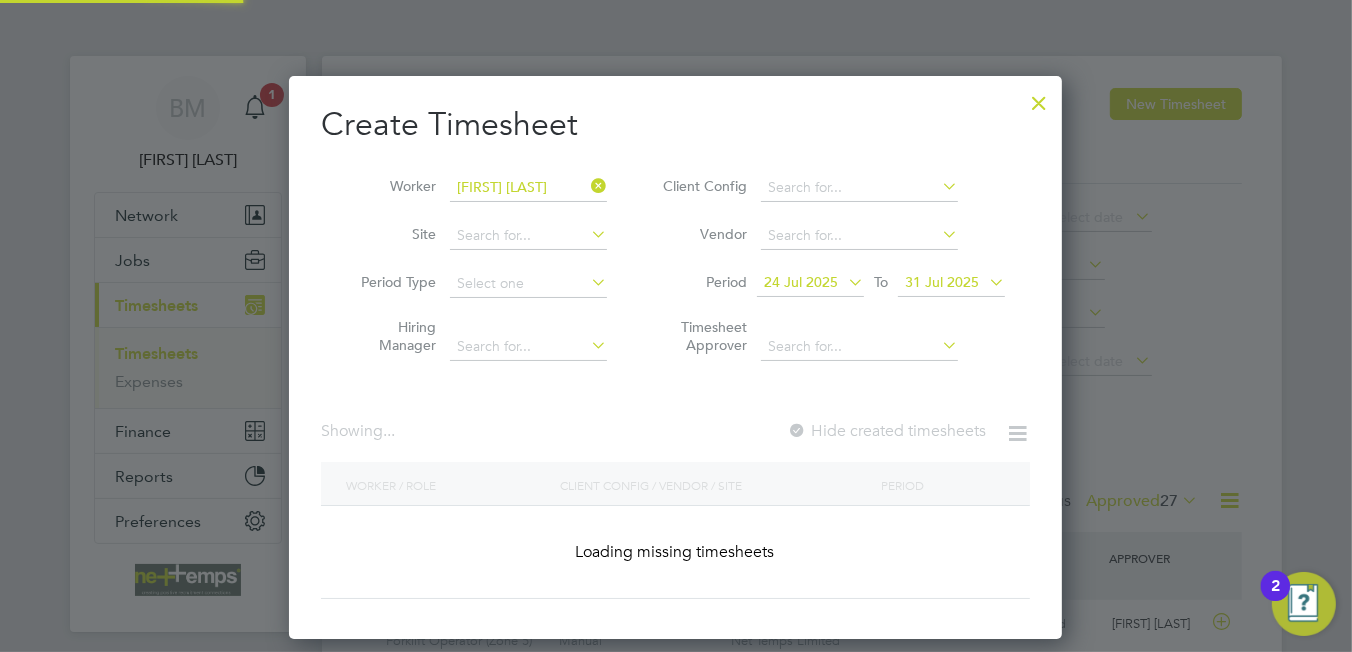 scroll, scrollTop: 9, scrollLeft: 9, axis: both 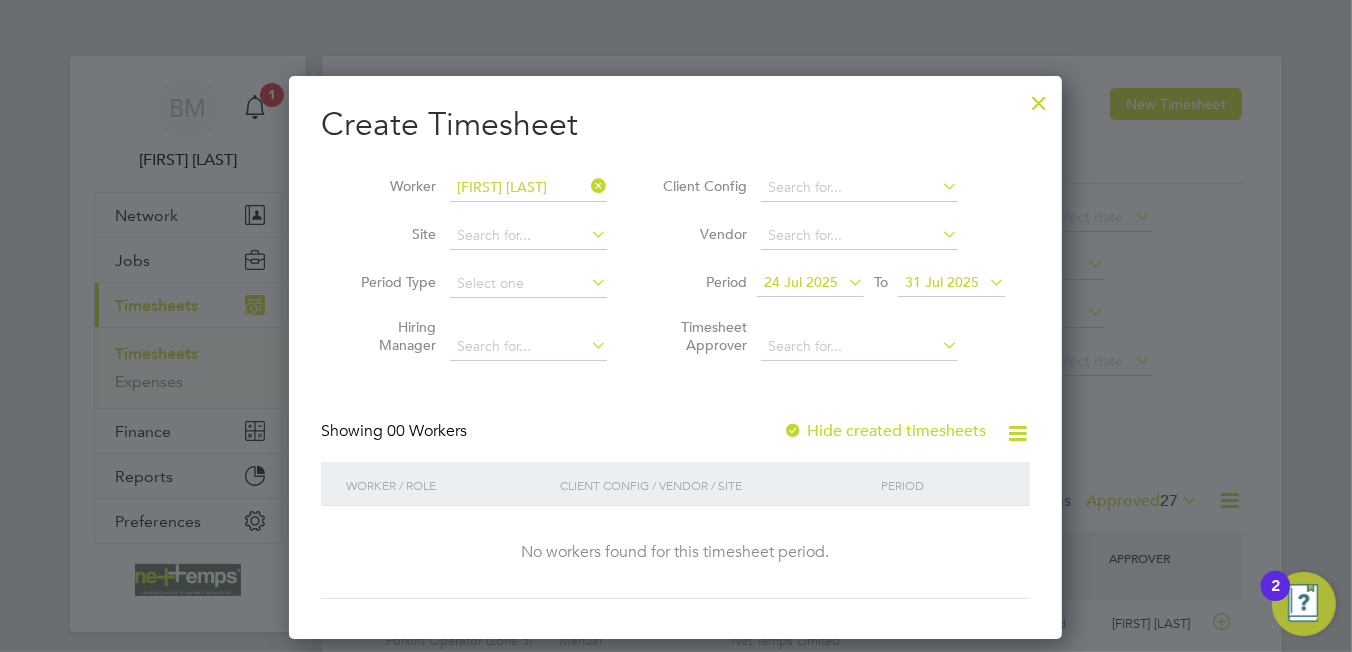 click on "24 Jul 2025" at bounding box center (801, 282) 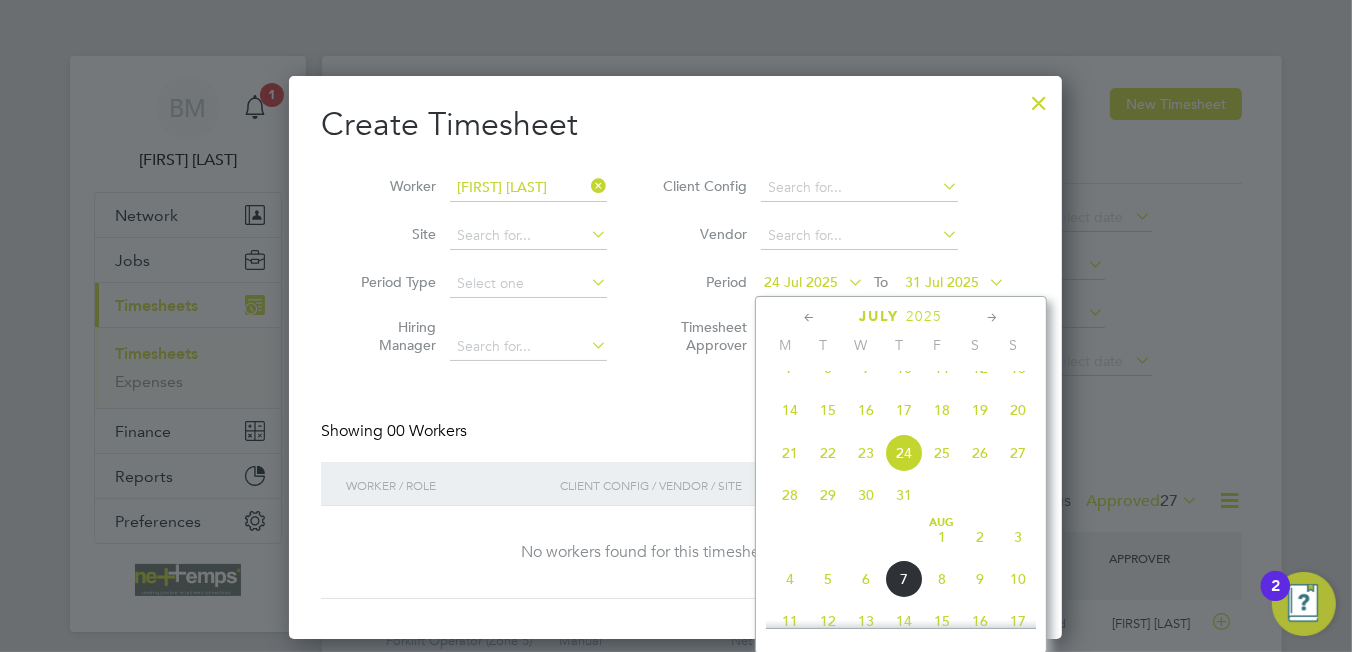 click on "28" 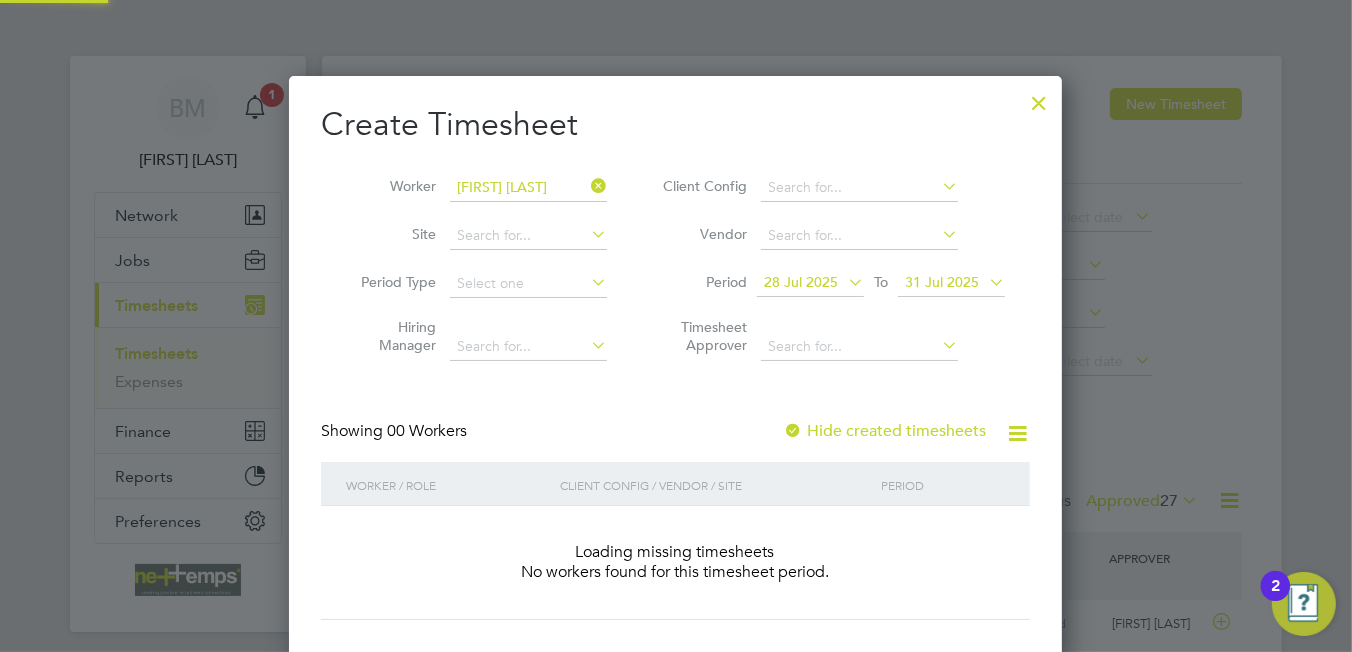 scroll, scrollTop: 9, scrollLeft: 9, axis: both 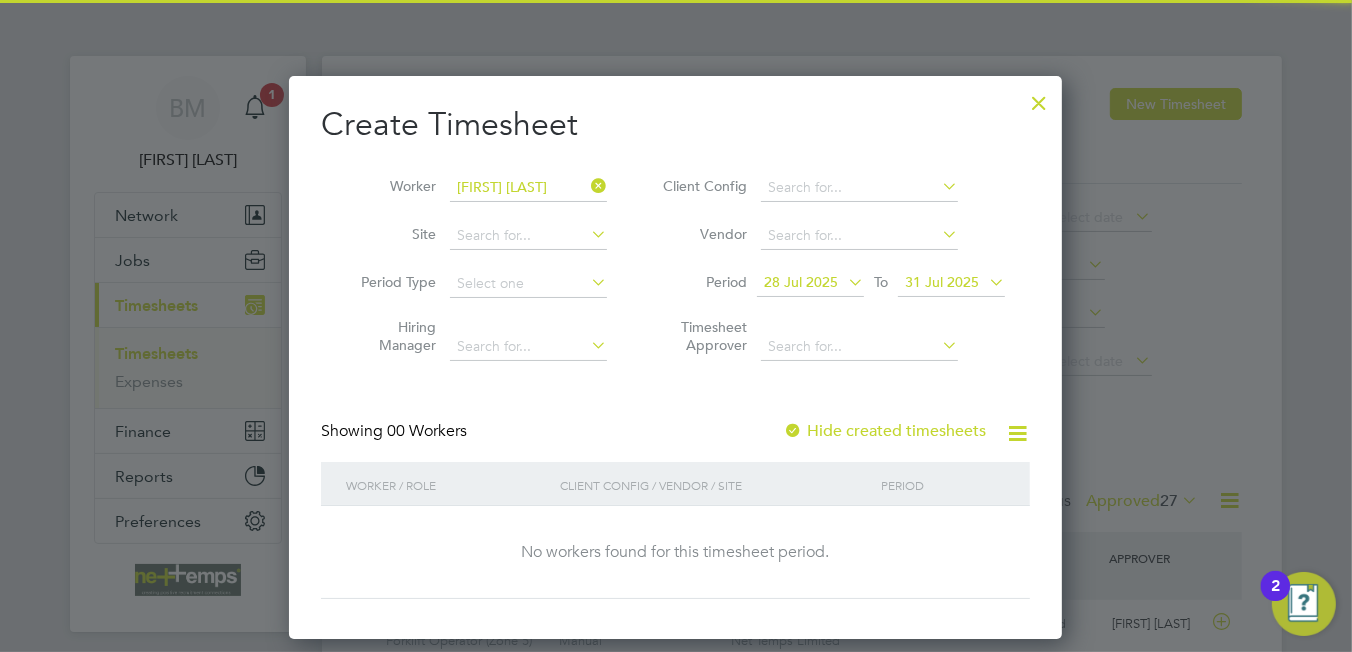 click on "31 Jul 2025" at bounding box center (942, 282) 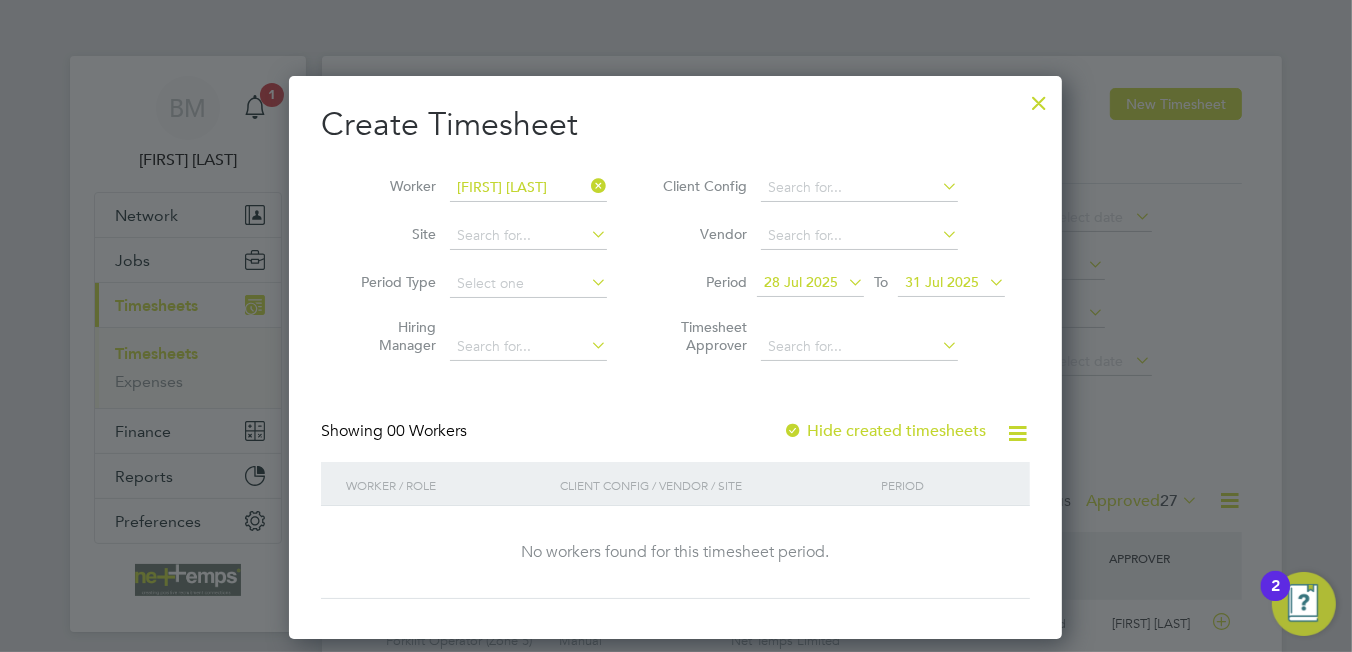 scroll, scrollTop: 783, scrollLeft: 0, axis: vertical 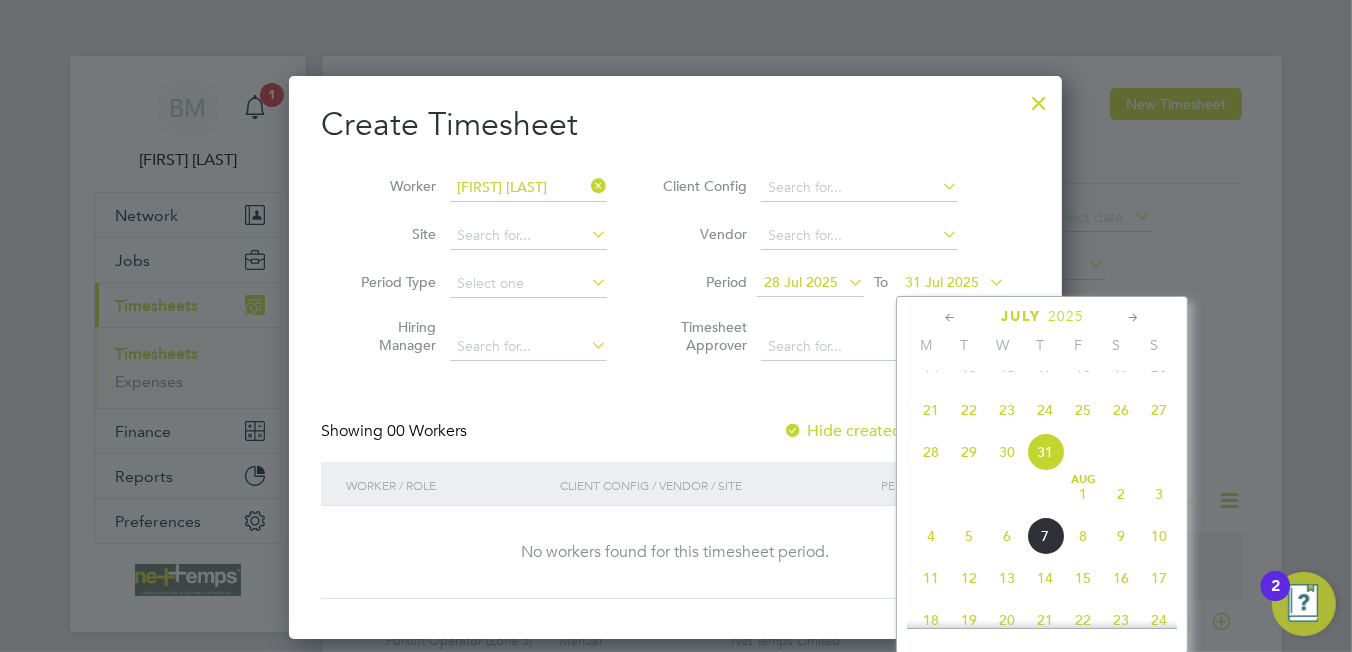 click on "3" 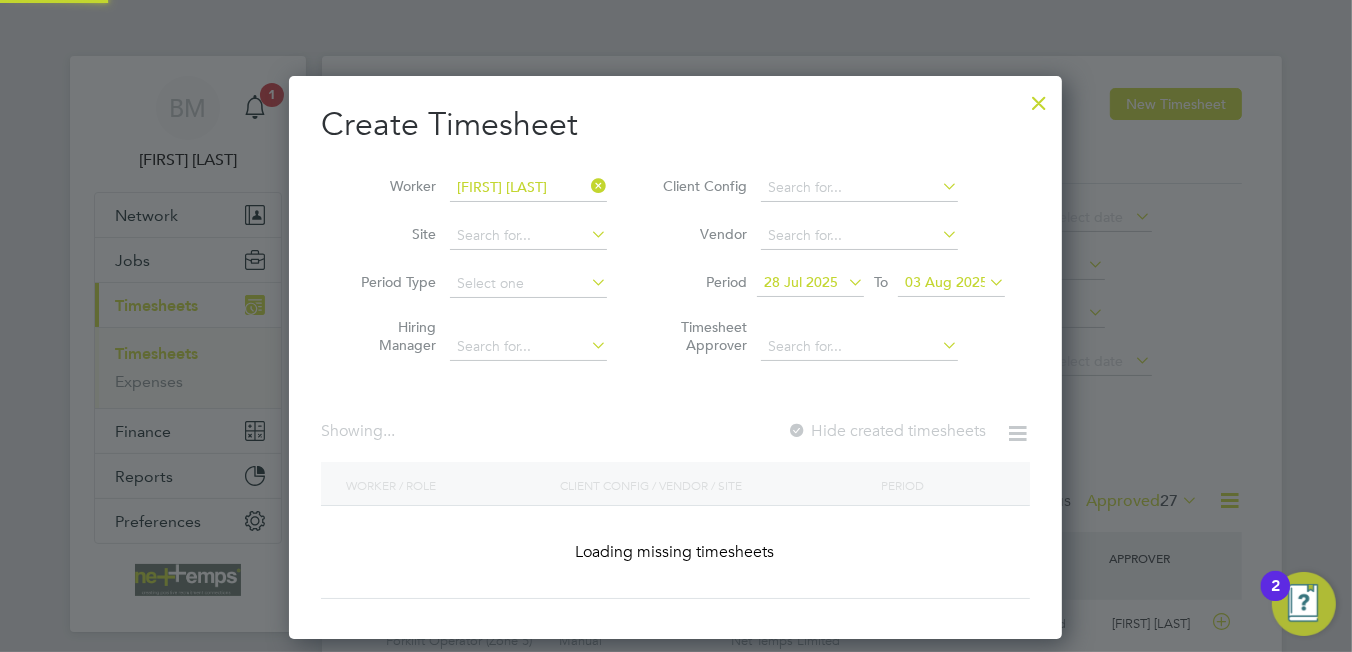 scroll, scrollTop: 9, scrollLeft: 9, axis: both 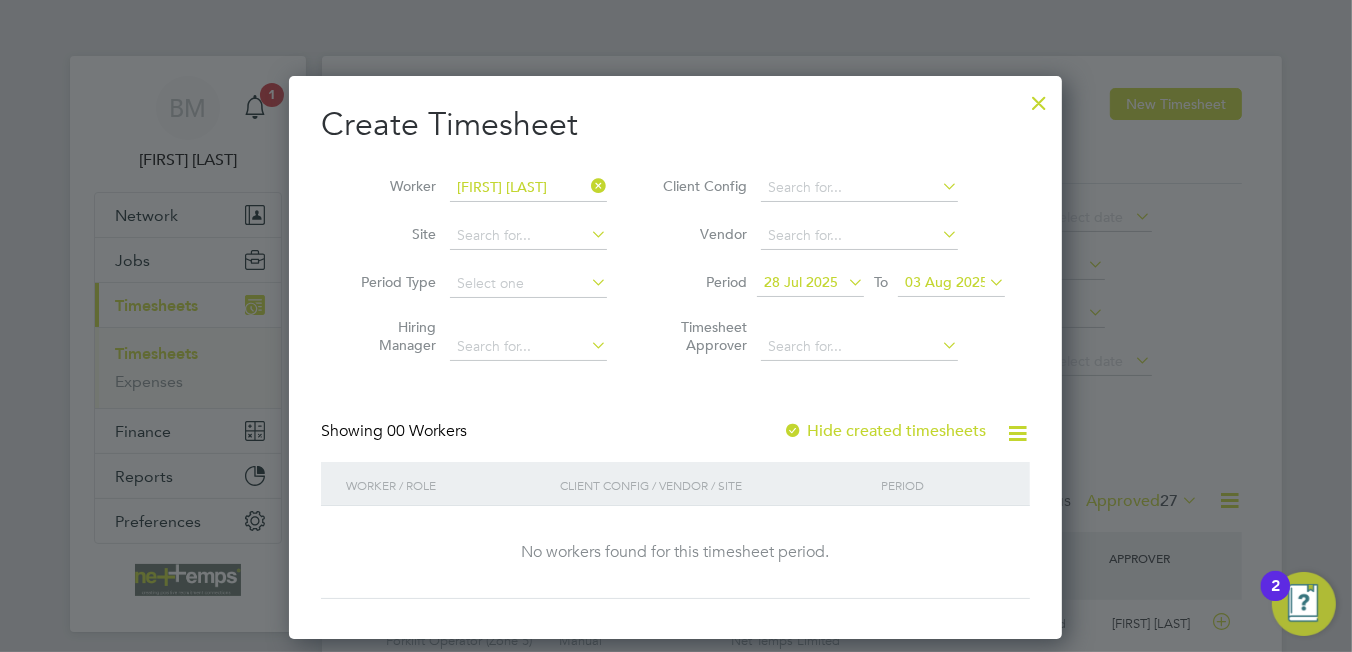 click on "Hide created timesheets" at bounding box center (884, 431) 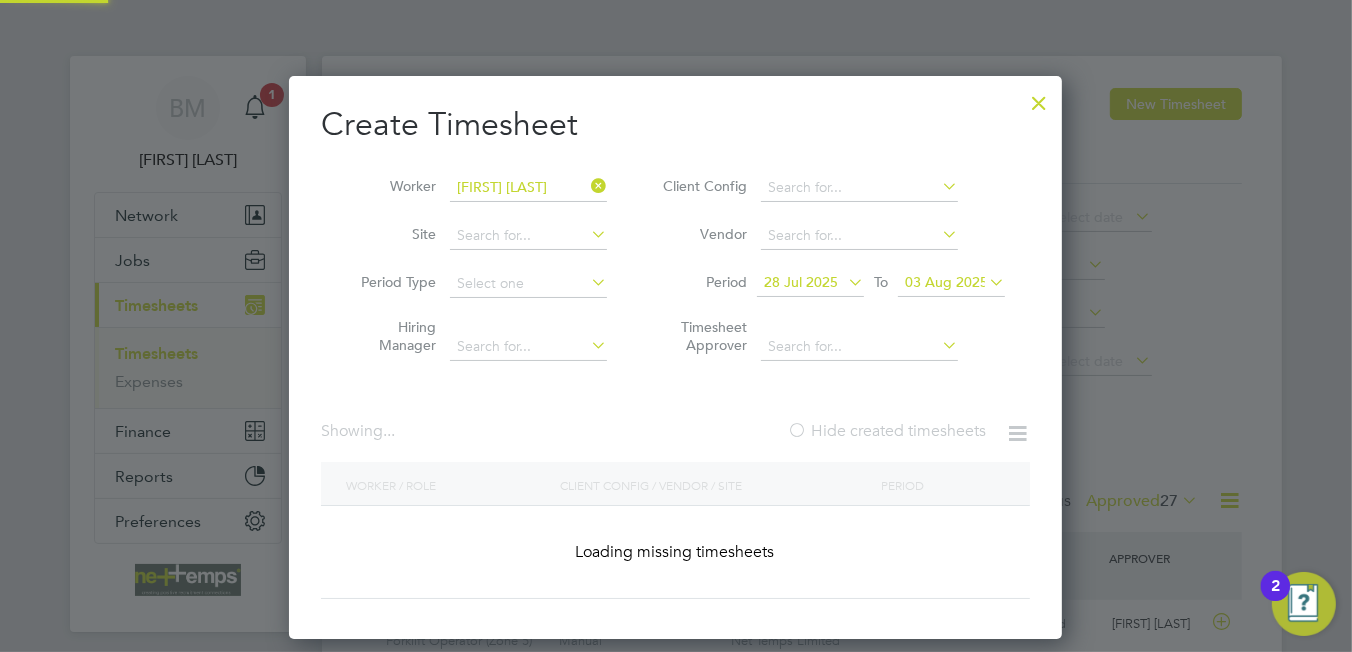 scroll, scrollTop: 9, scrollLeft: 9, axis: both 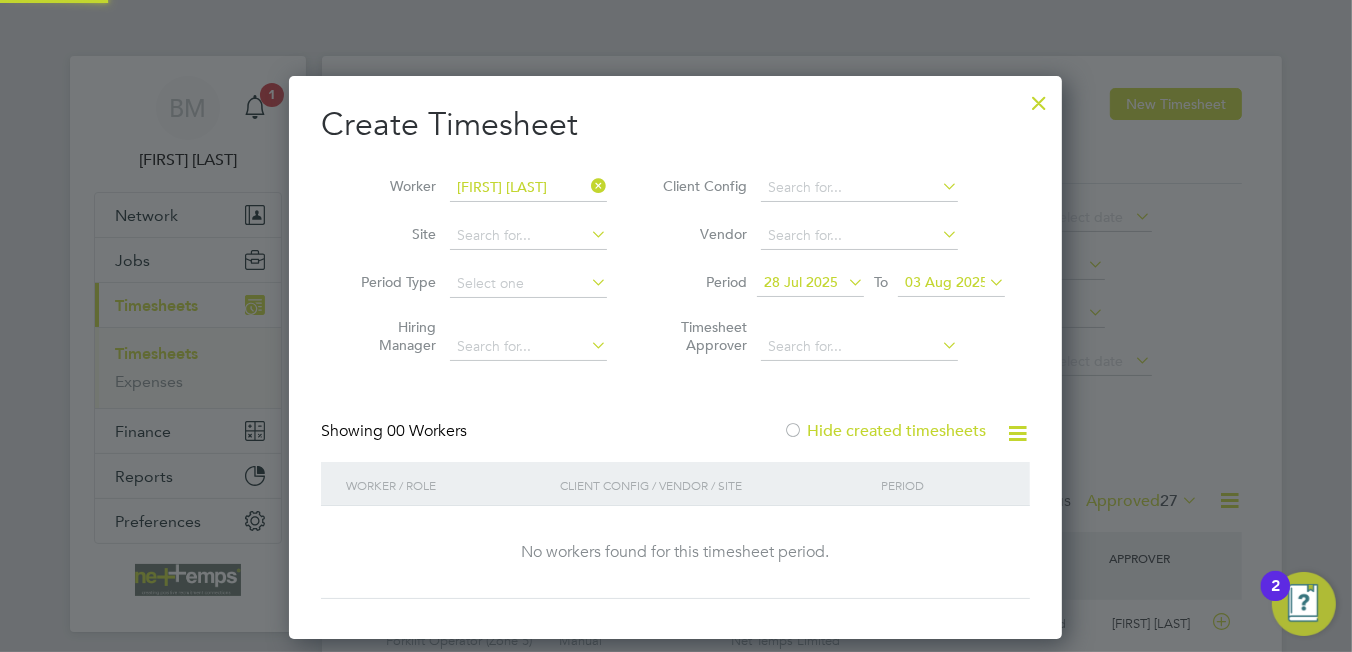 click on "Hide created timesheets" at bounding box center [884, 431] 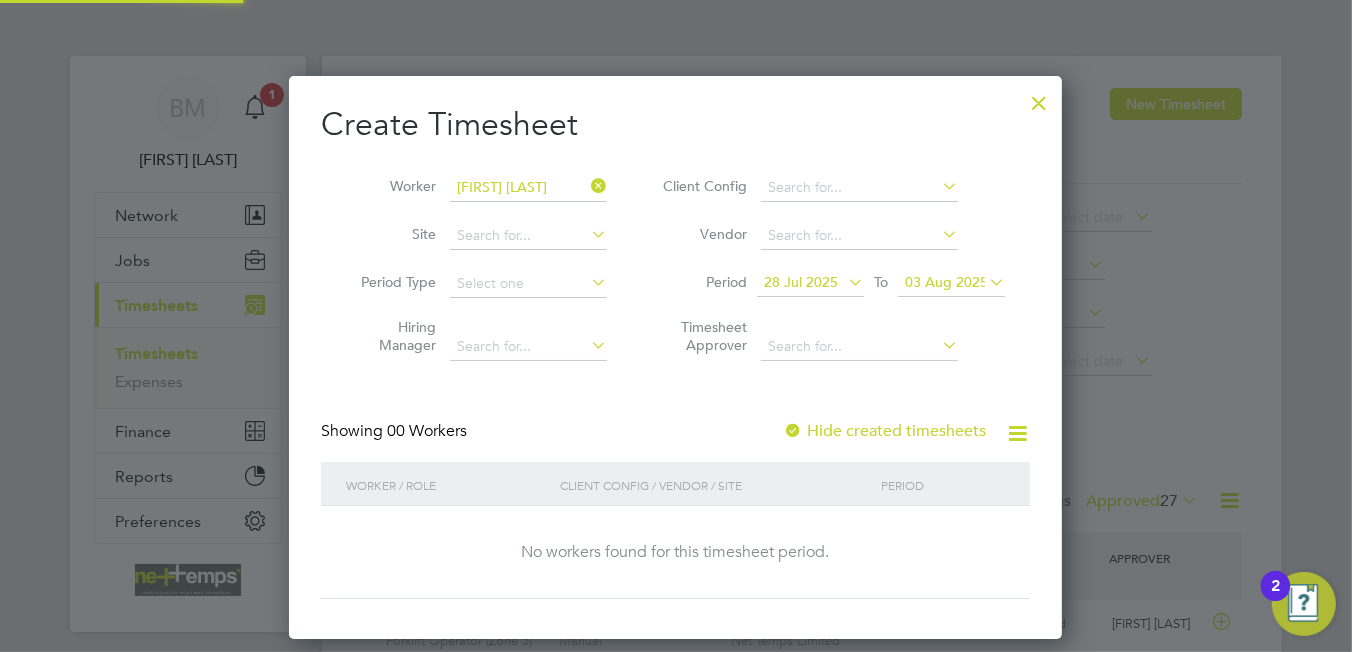 scroll, scrollTop: 9, scrollLeft: 9, axis: both 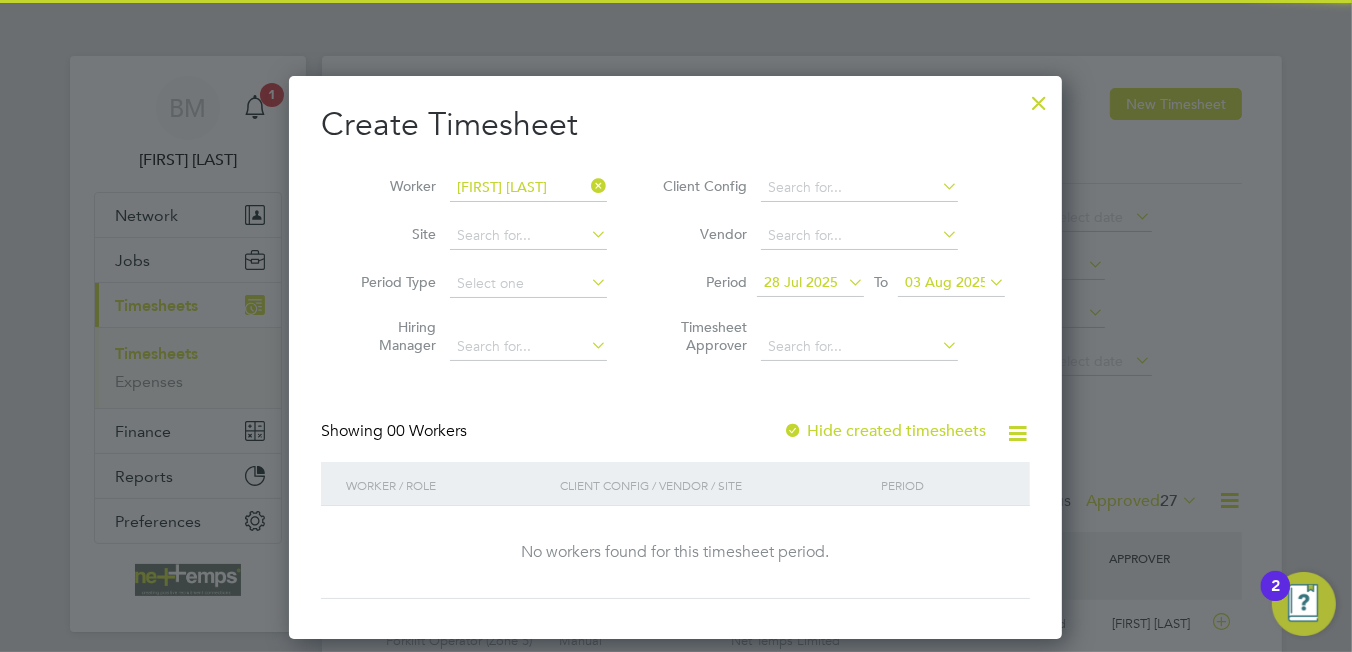 click on "Hide created timesheets" at bounding box center [884, 431] 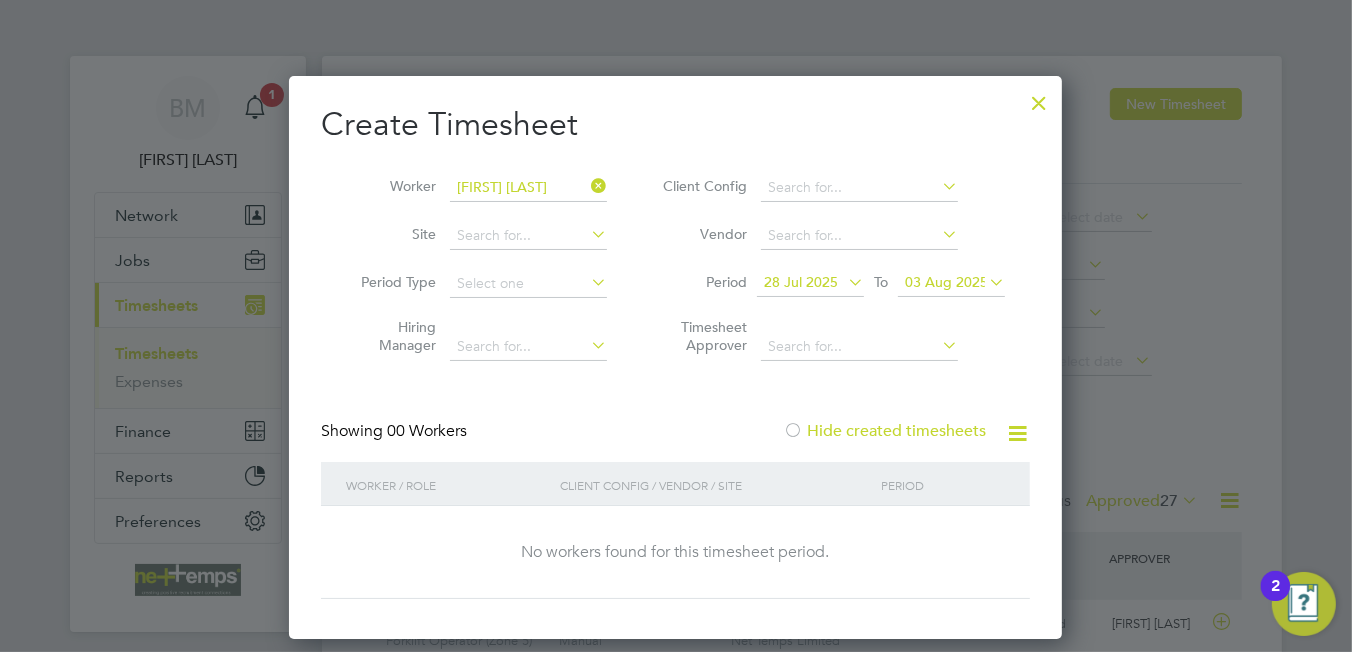 click on "Hide created timesheets" at bounding box center [884, 431] 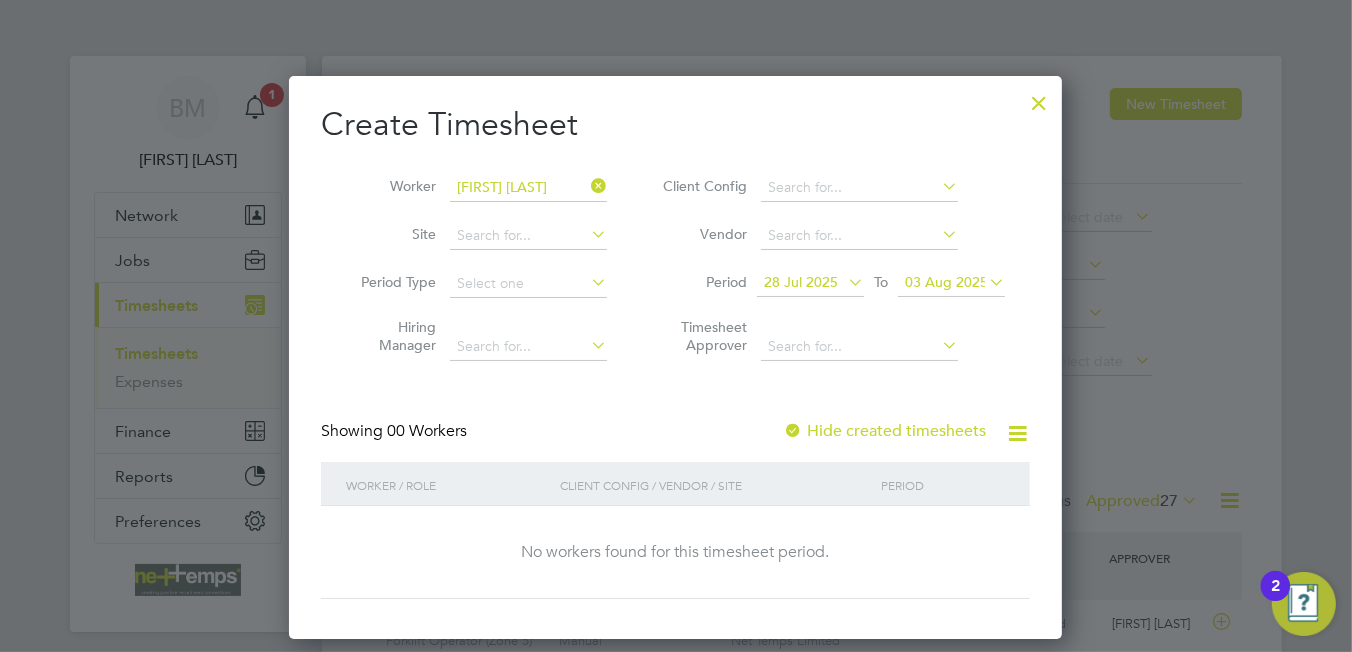 click at bounding box center (587, 186) 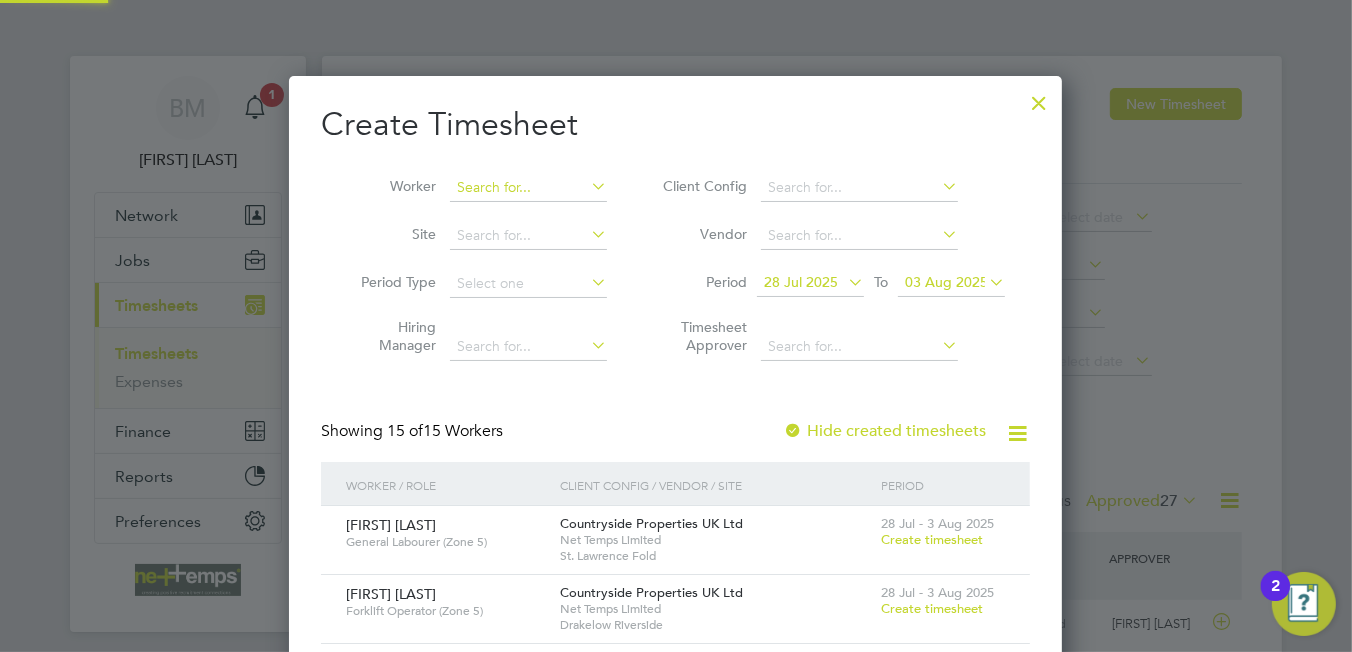click at bounding box center [528, 188] 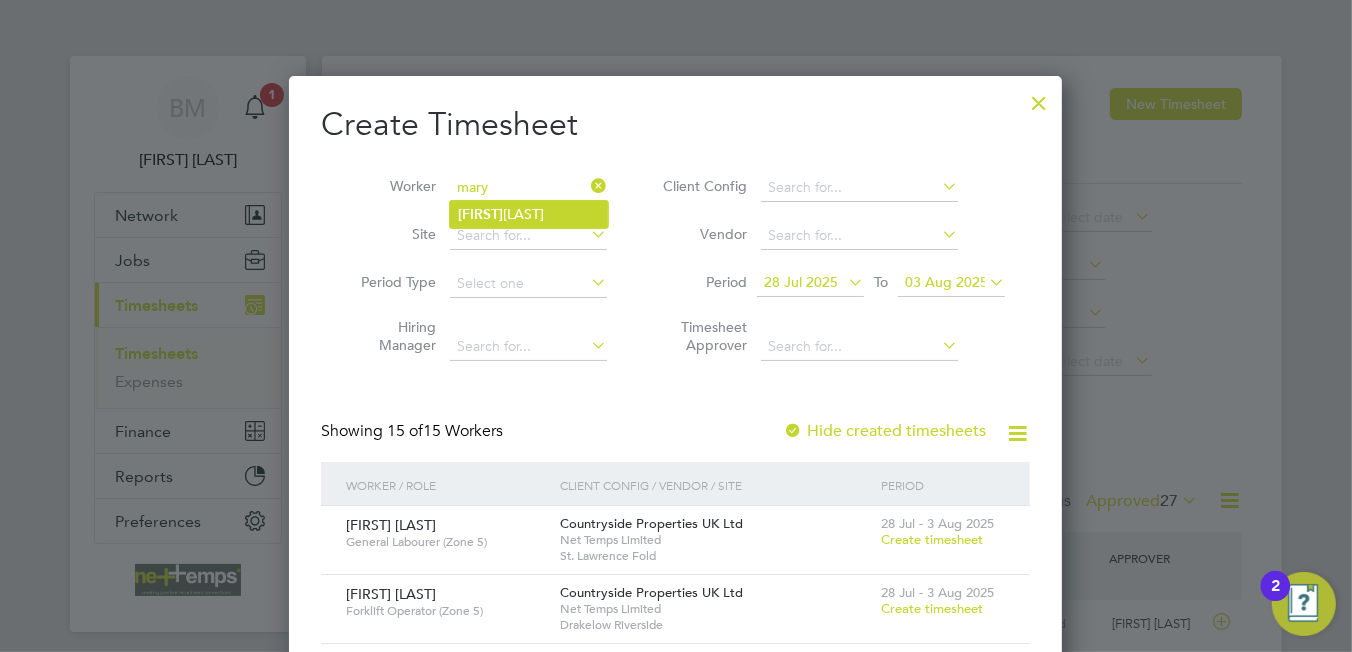 click on "[FIRST] [LAST]" 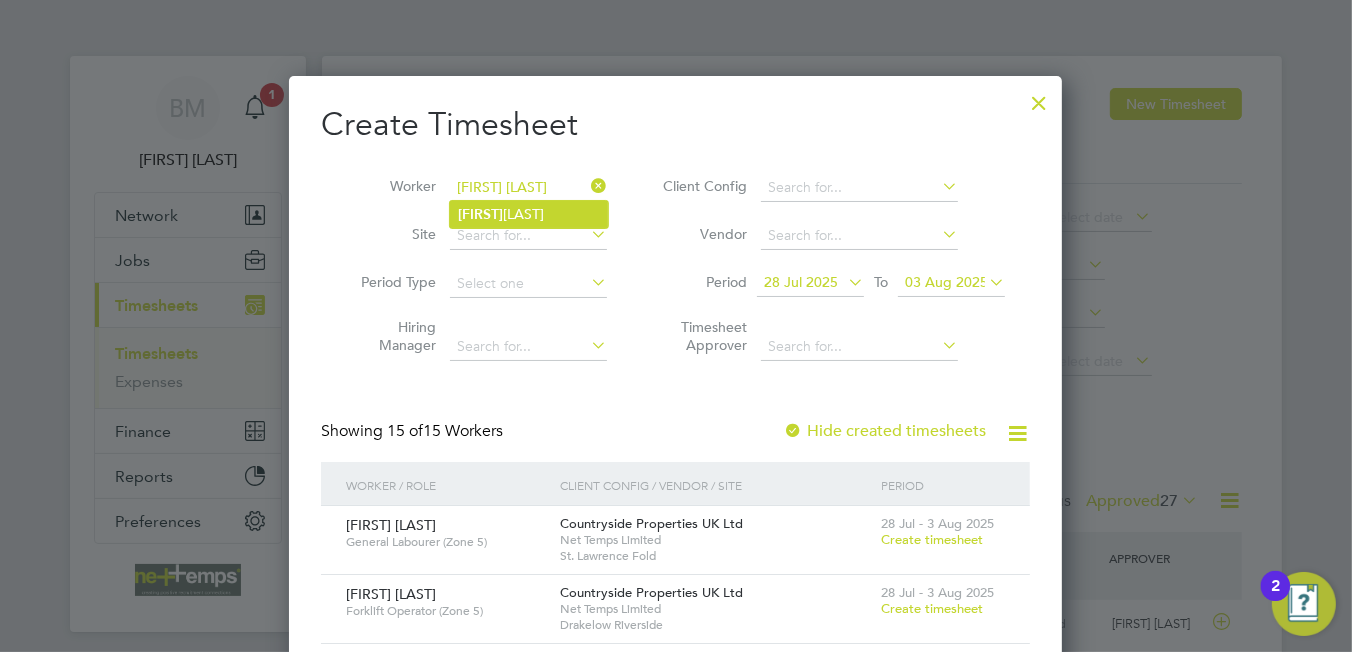 click on "[FIRST] [LAST]" 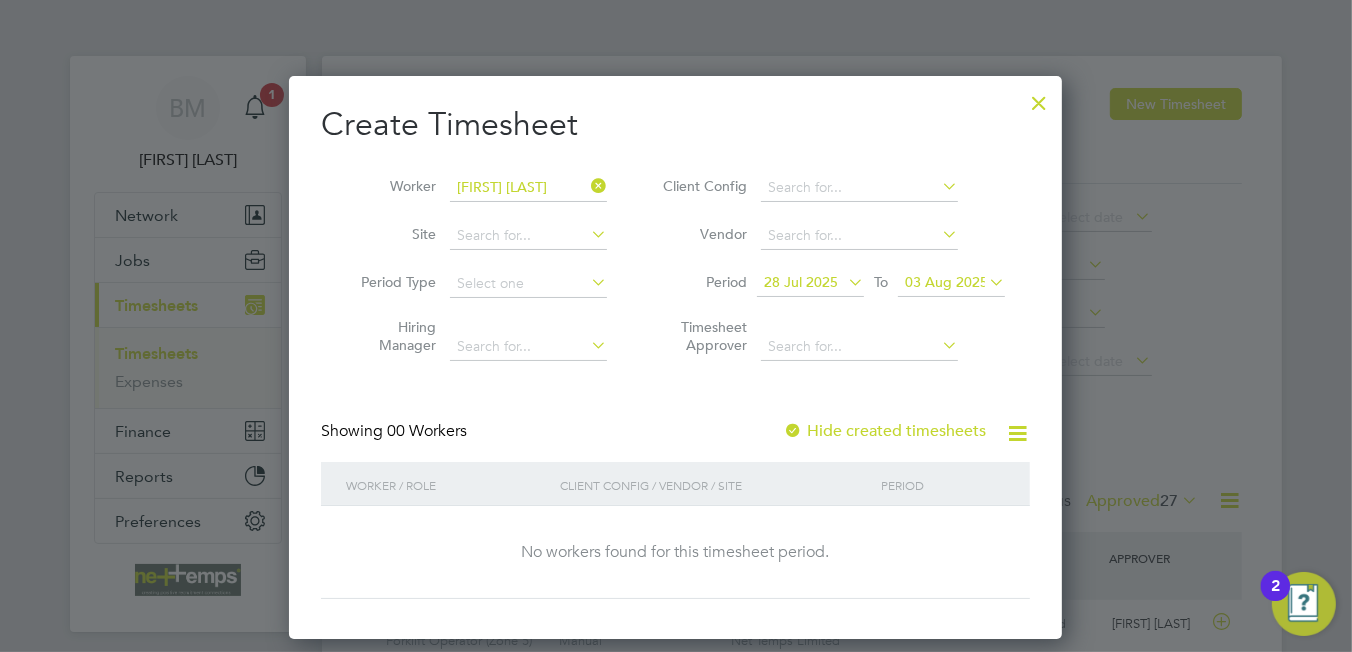 click on "28 Jul 2025" at bounding box center (801, 282) 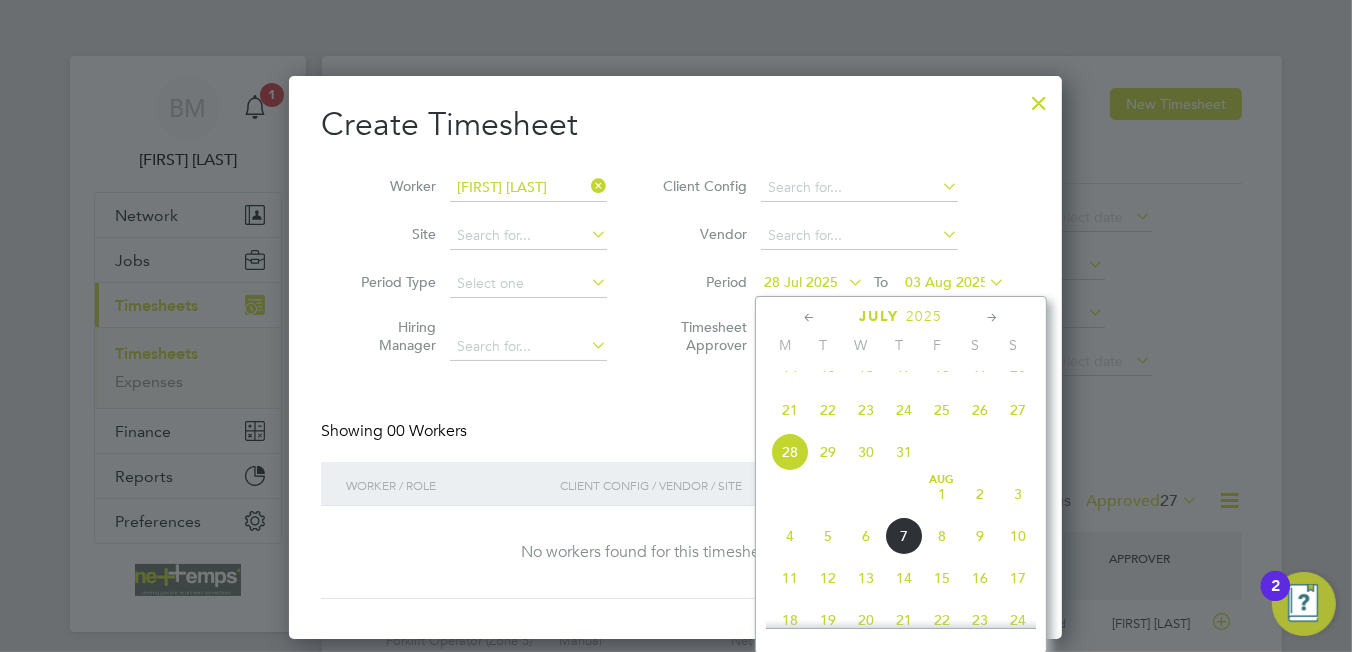 click on "28" 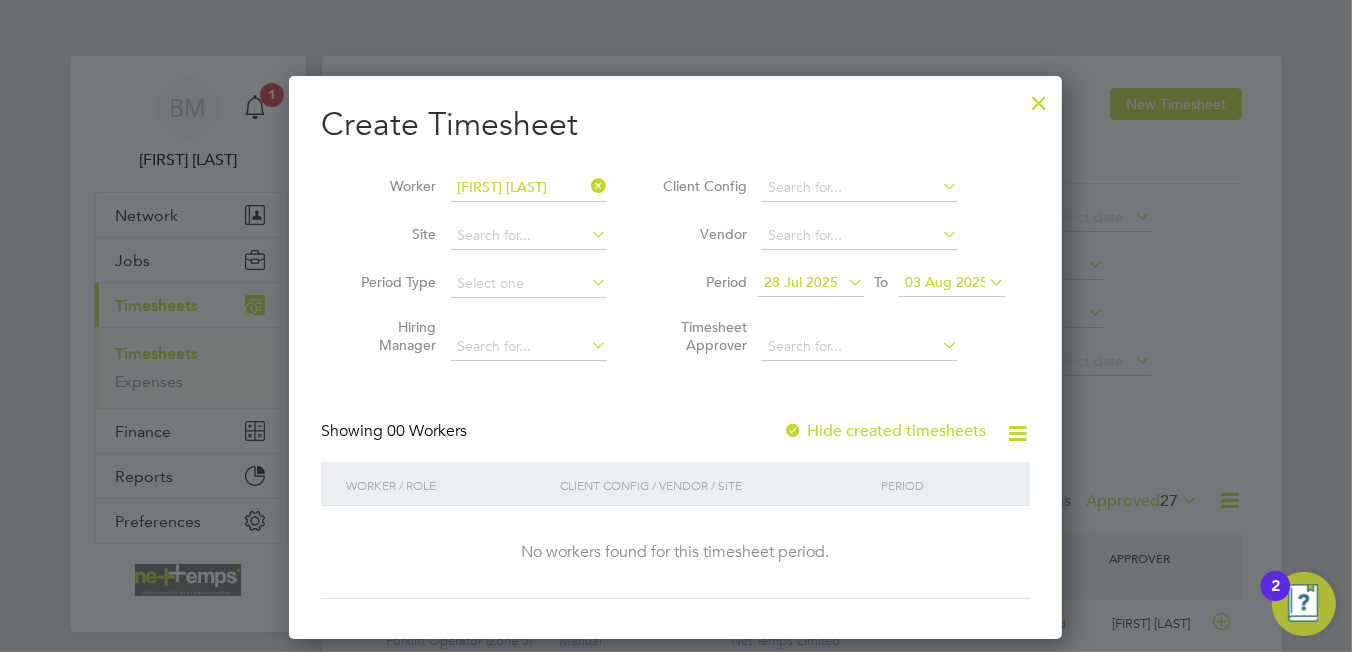 click on "Hide created timesheets" at bounding box center (884, 431) 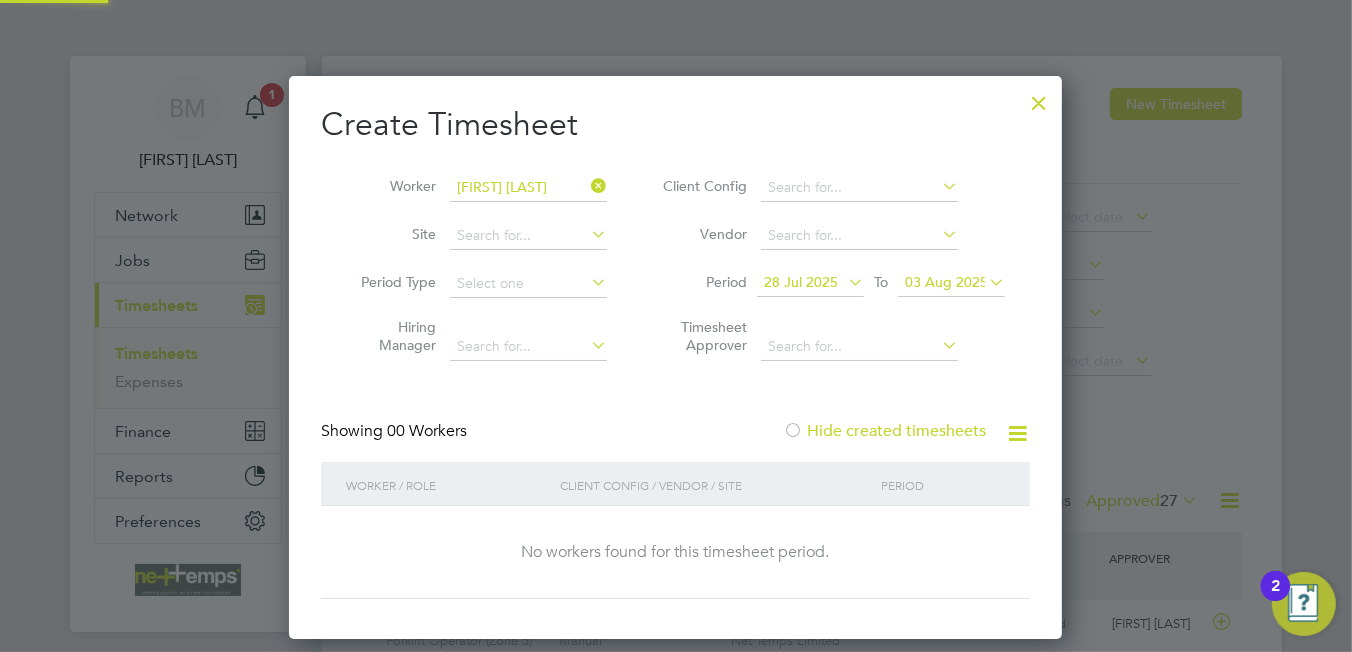 click on "Hide created timesheets" at bounding box center (884, 431) 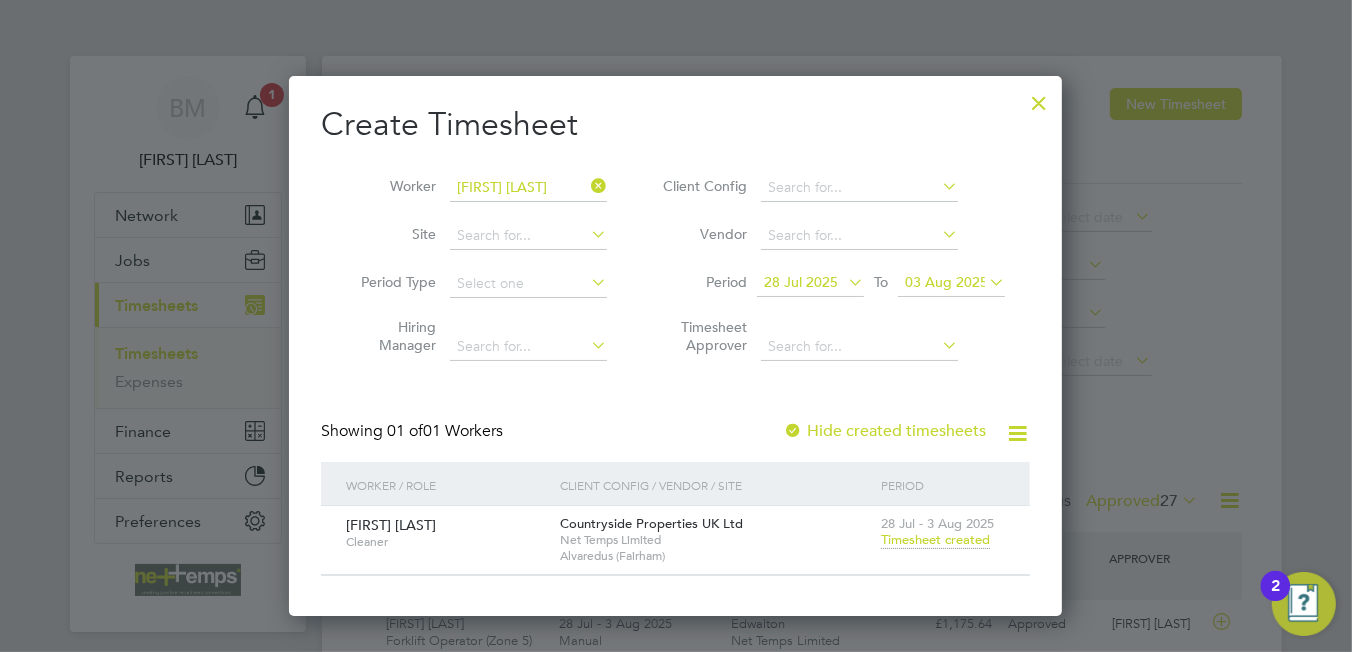 click on "Timesheet created" at bounding box center (935, 540) 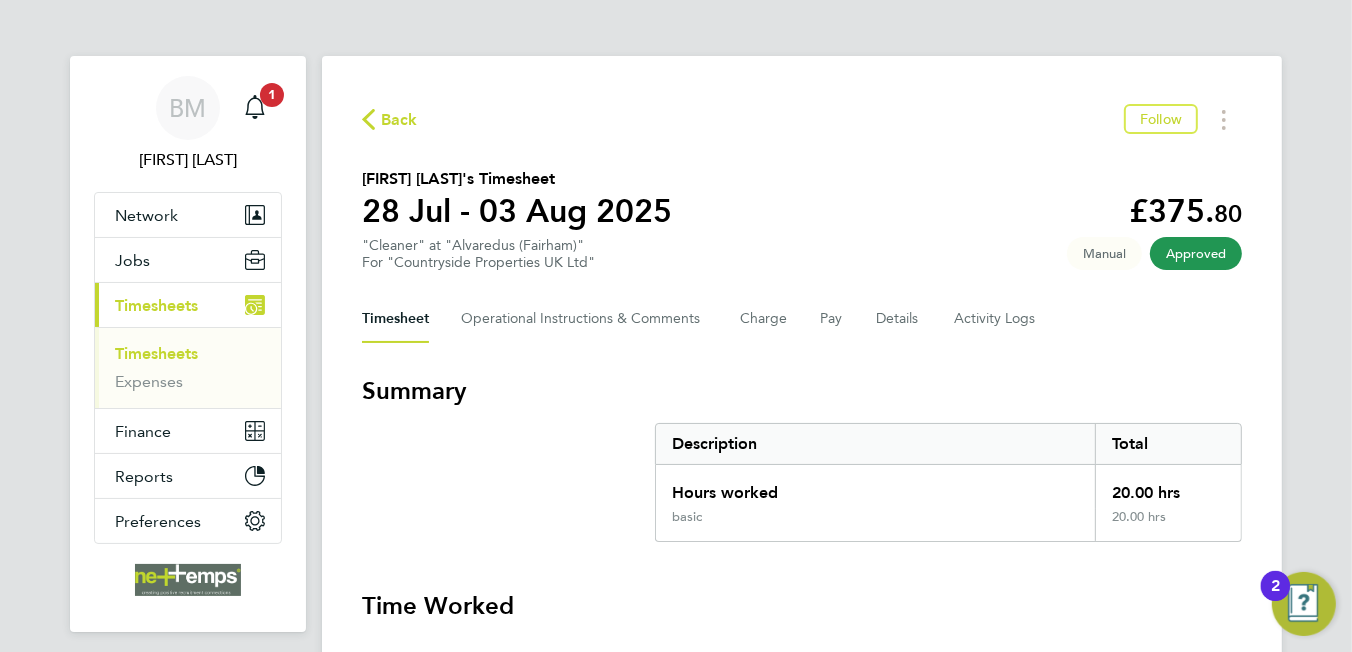 click on "Back" 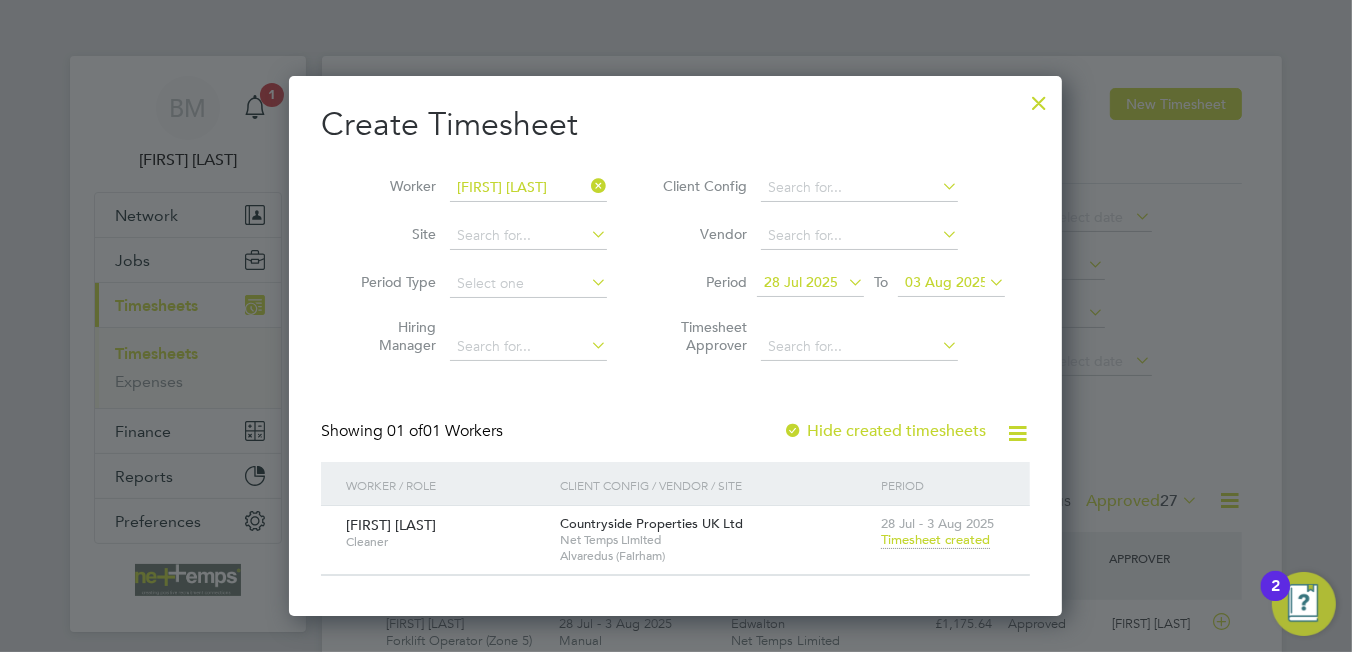 click at bounding box center (587, 186) 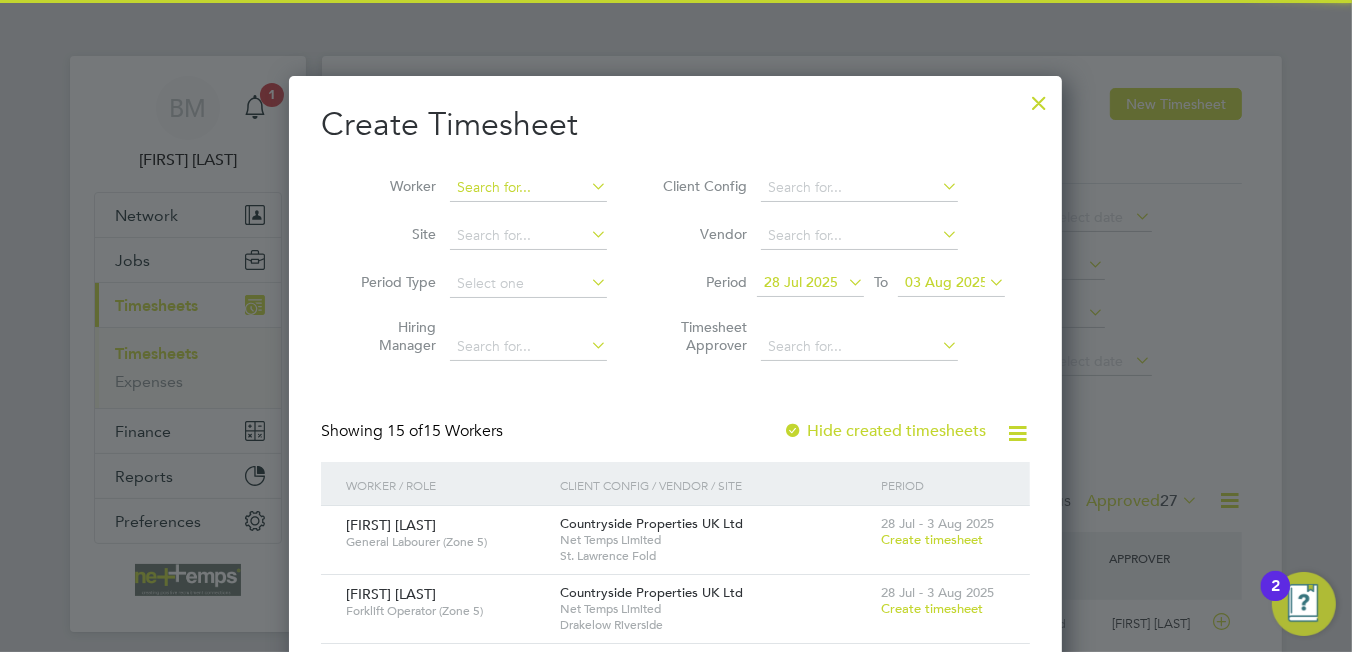 click at bounding box center (528, 188) 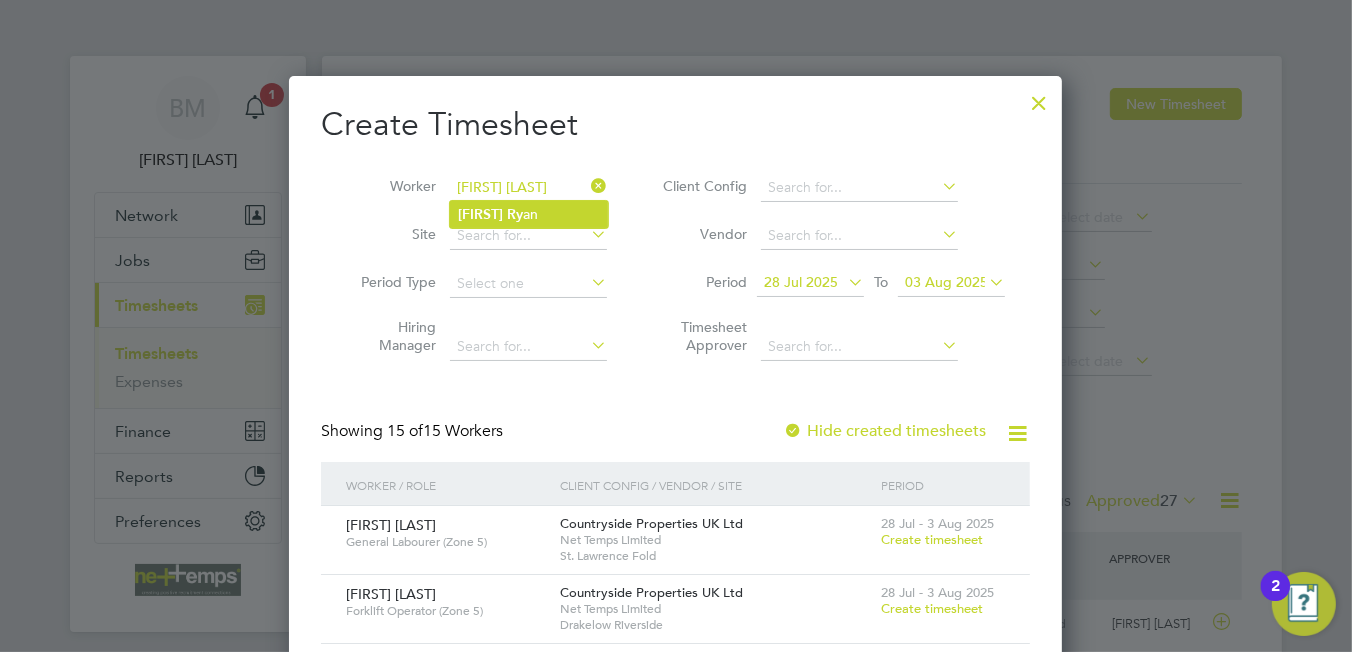 click on "Ry" 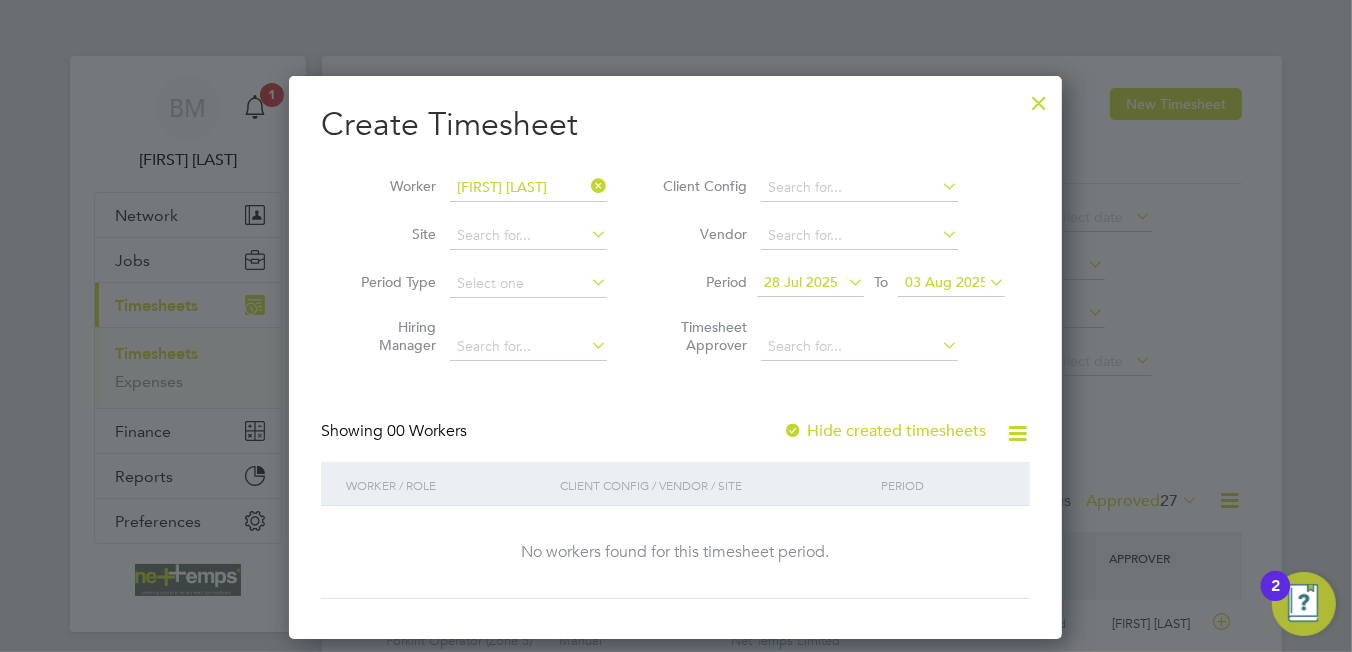 click on "Hide created timesheets" at bounding box center (884, 431) 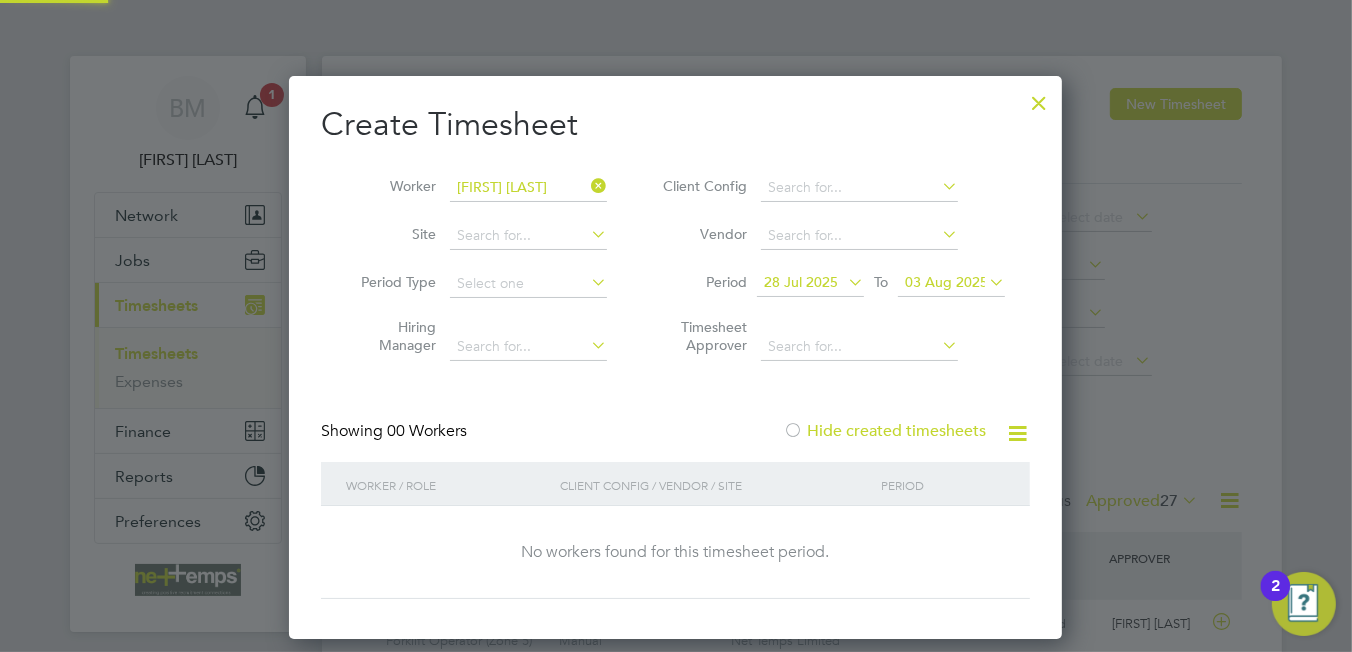 click on "Hide created timesheets" at bounding box center [884, 431] 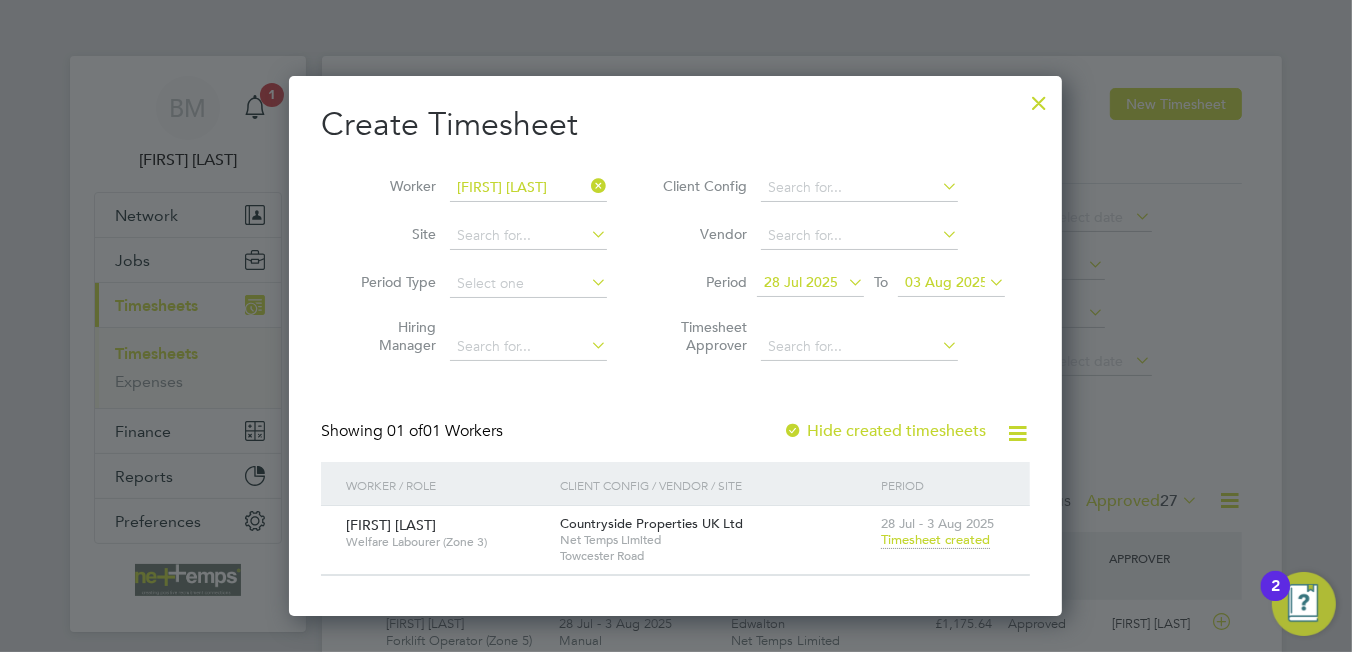 click on "Timesheet created" at bounding box center (935, 540) 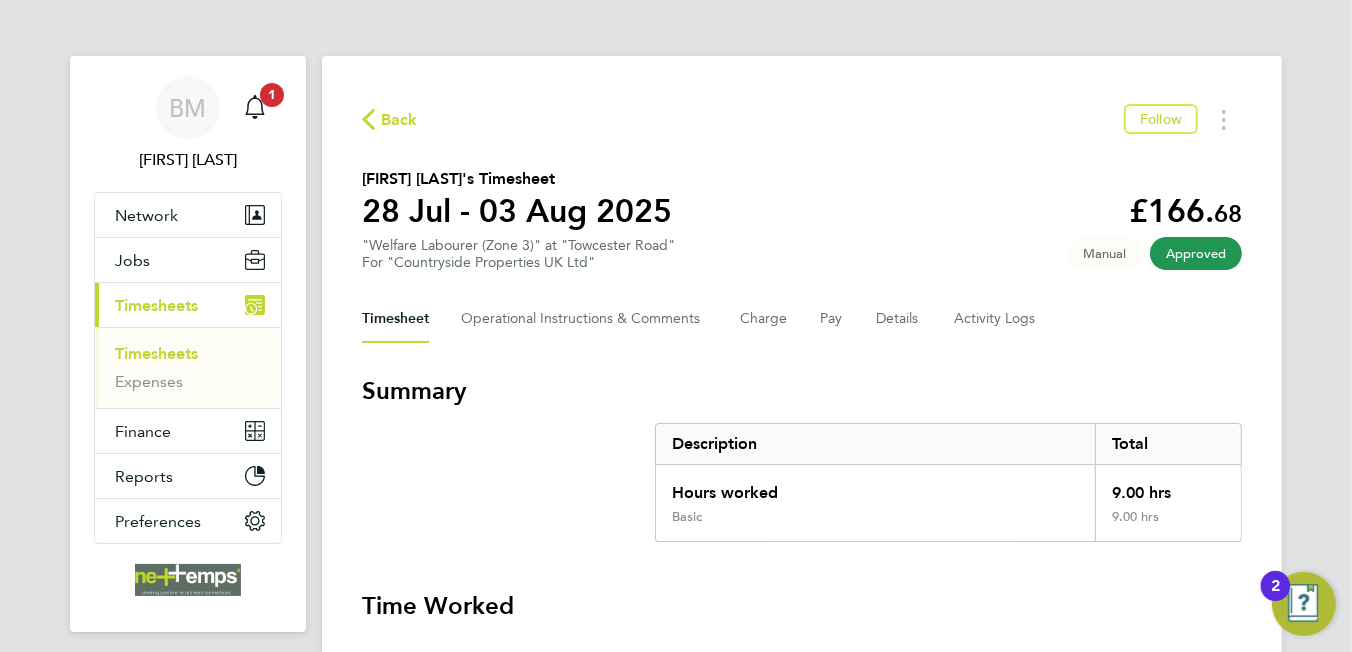 click on "Back" 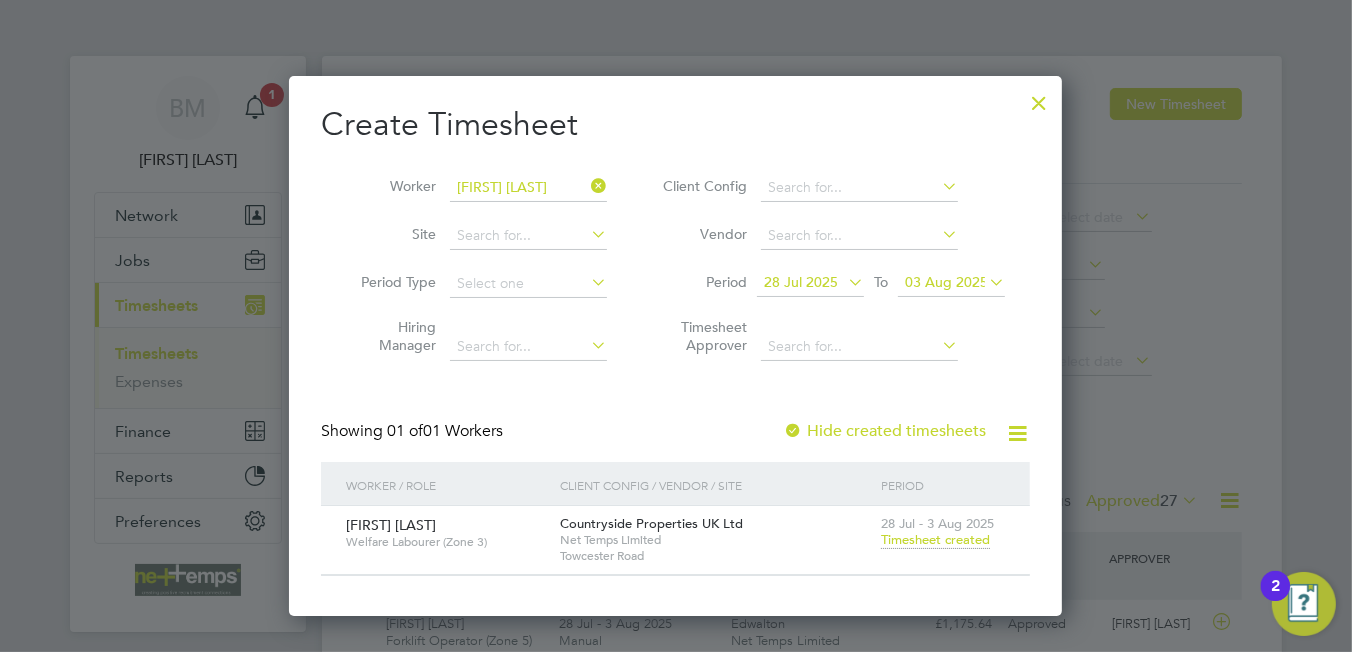 click at bounding box center [587, 186] 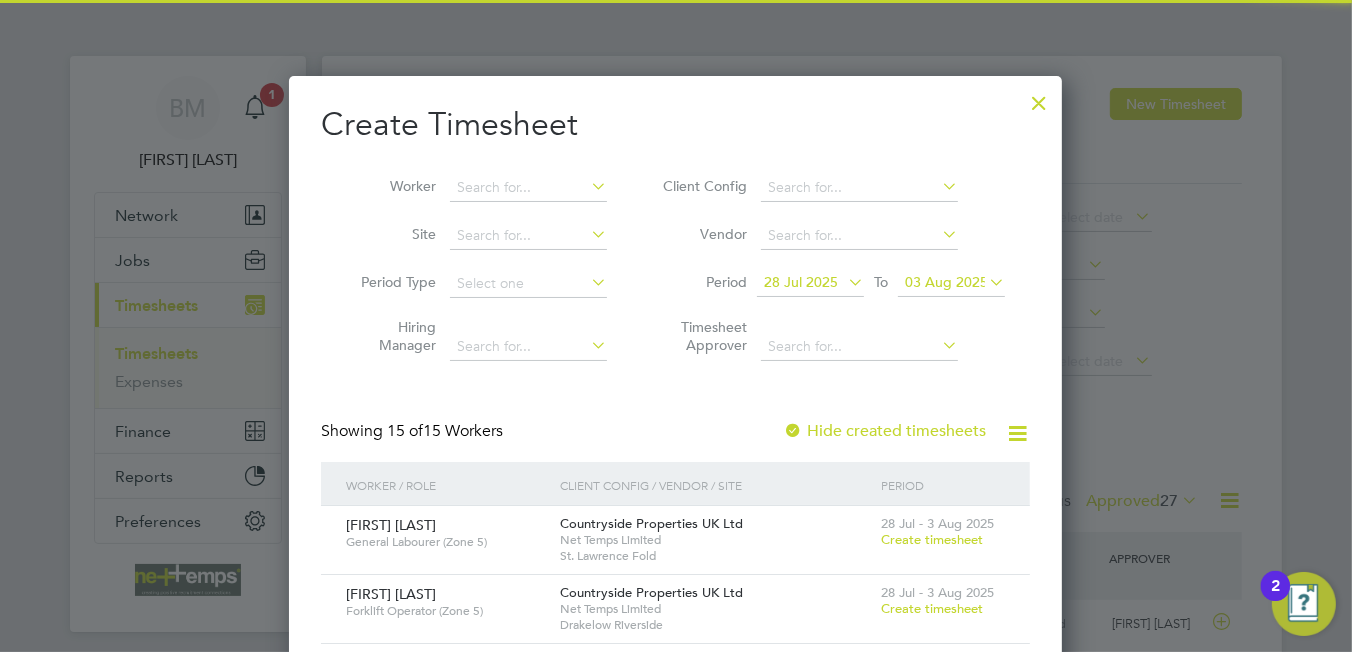 click at bounding box center [1039, 98] 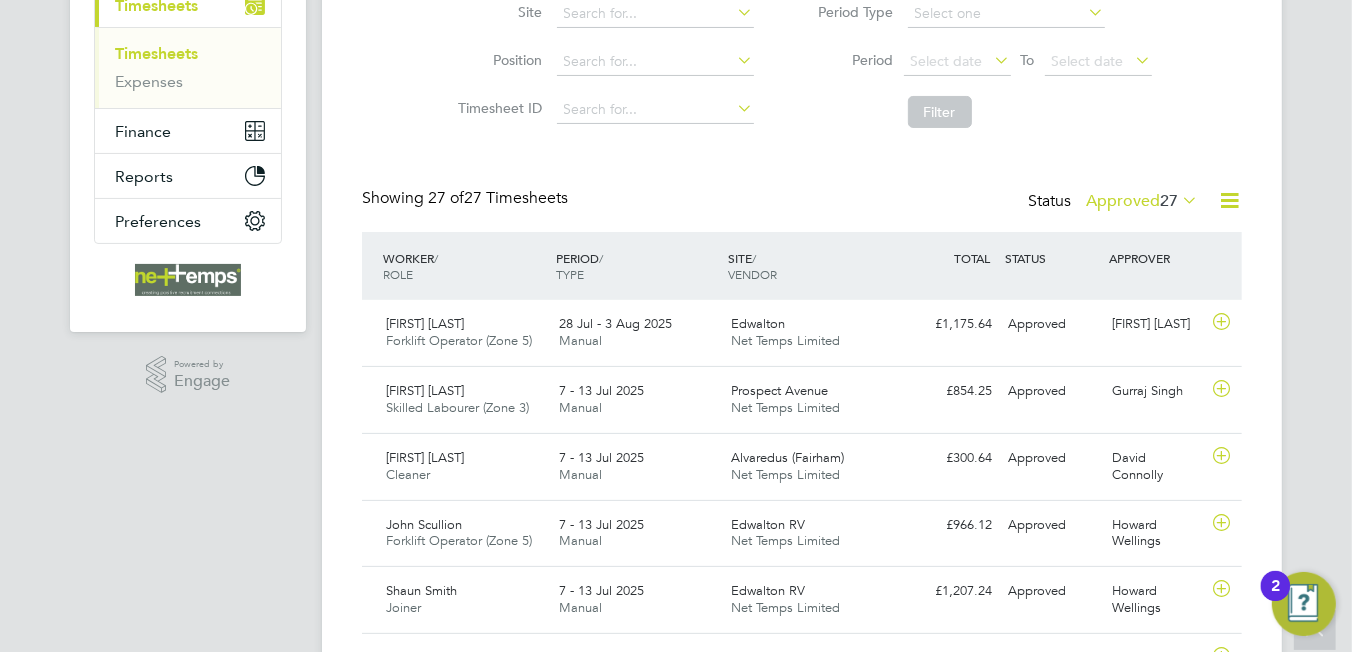 click 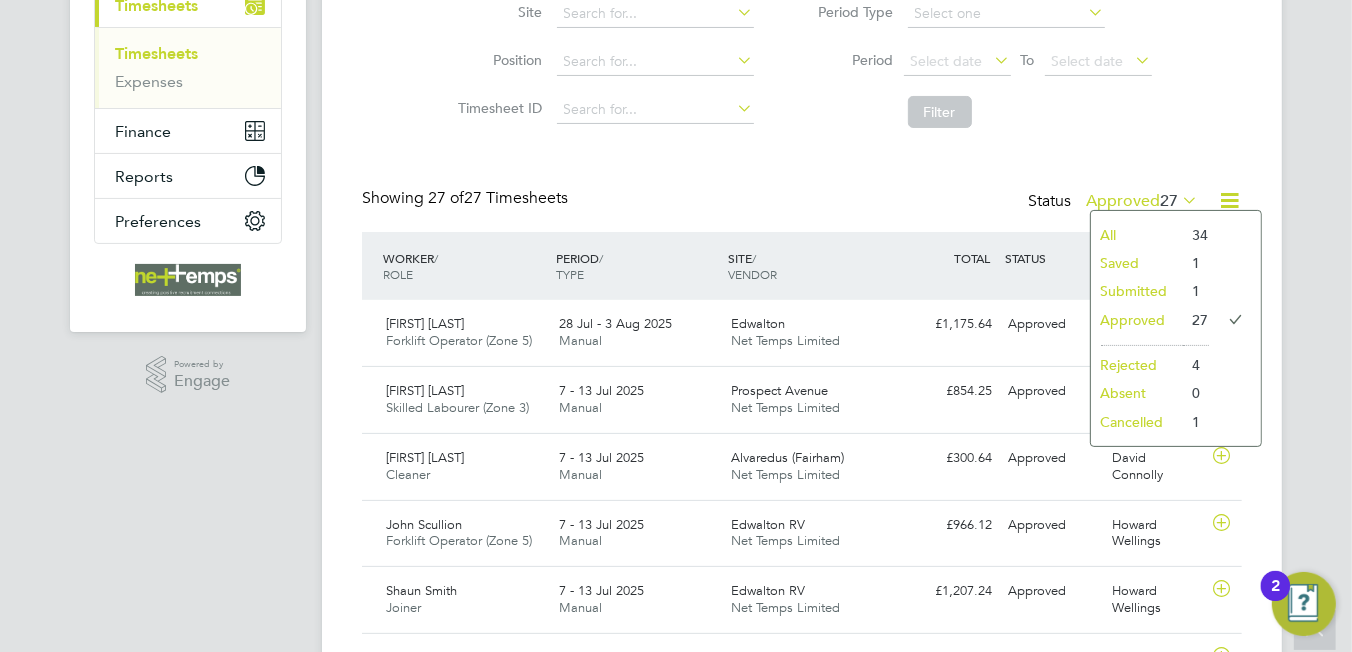 click on "Approved" 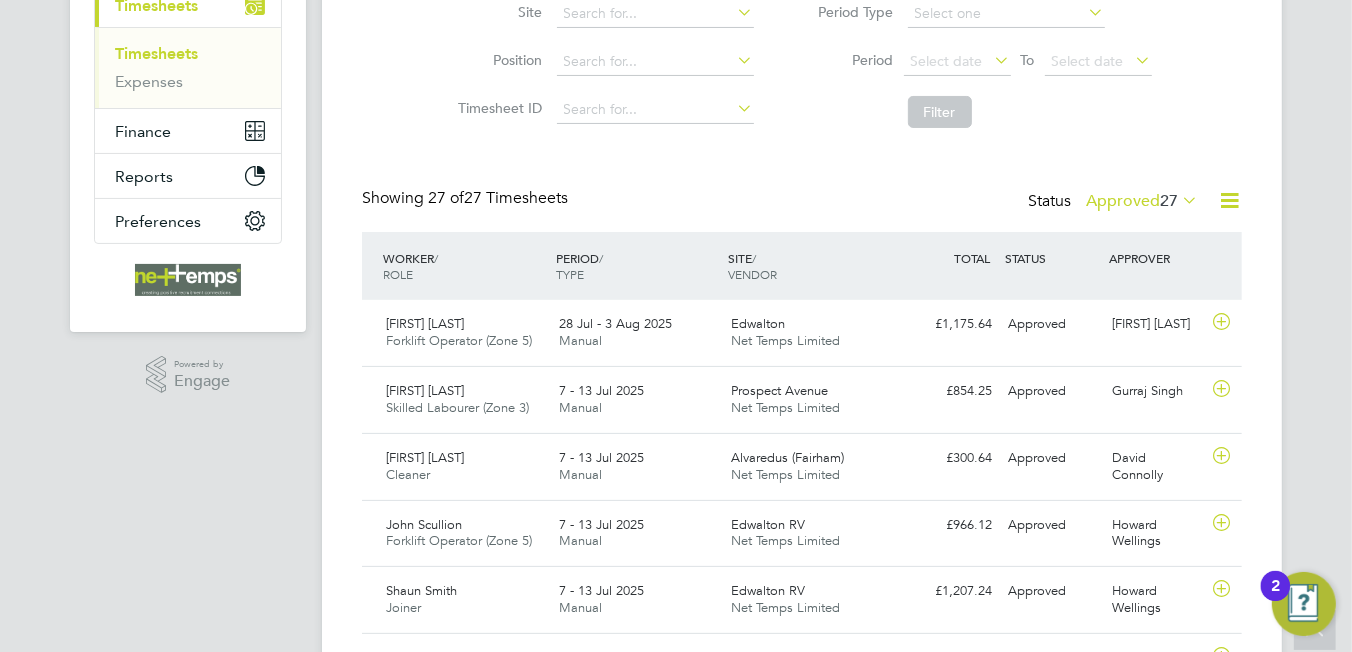 click 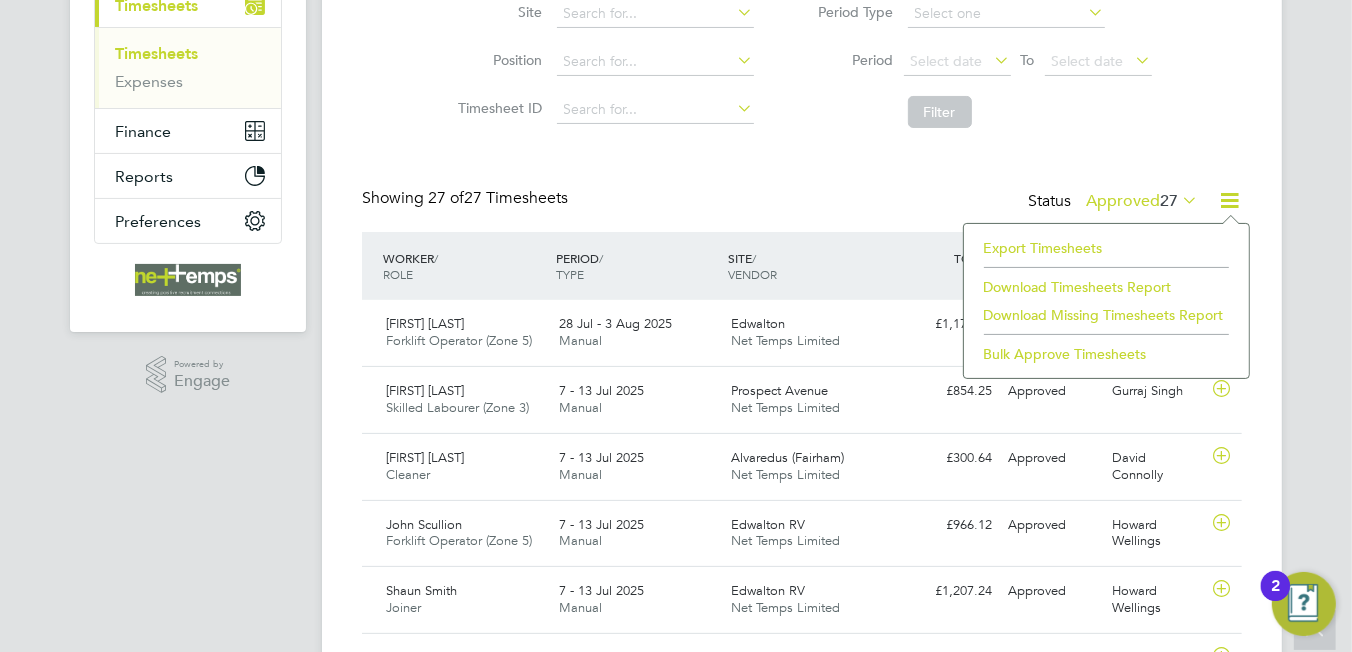 click on "Export Timesheets" 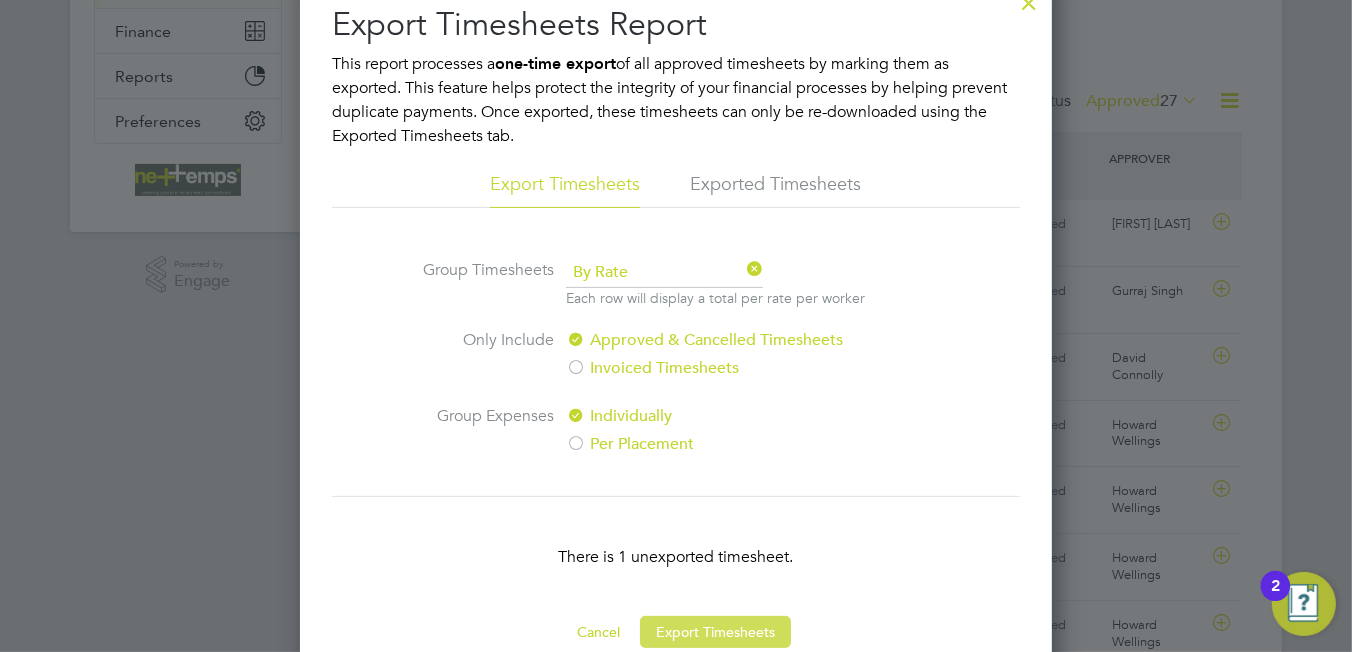 click on "Export Timesheets" at bounding box center [715, 632] 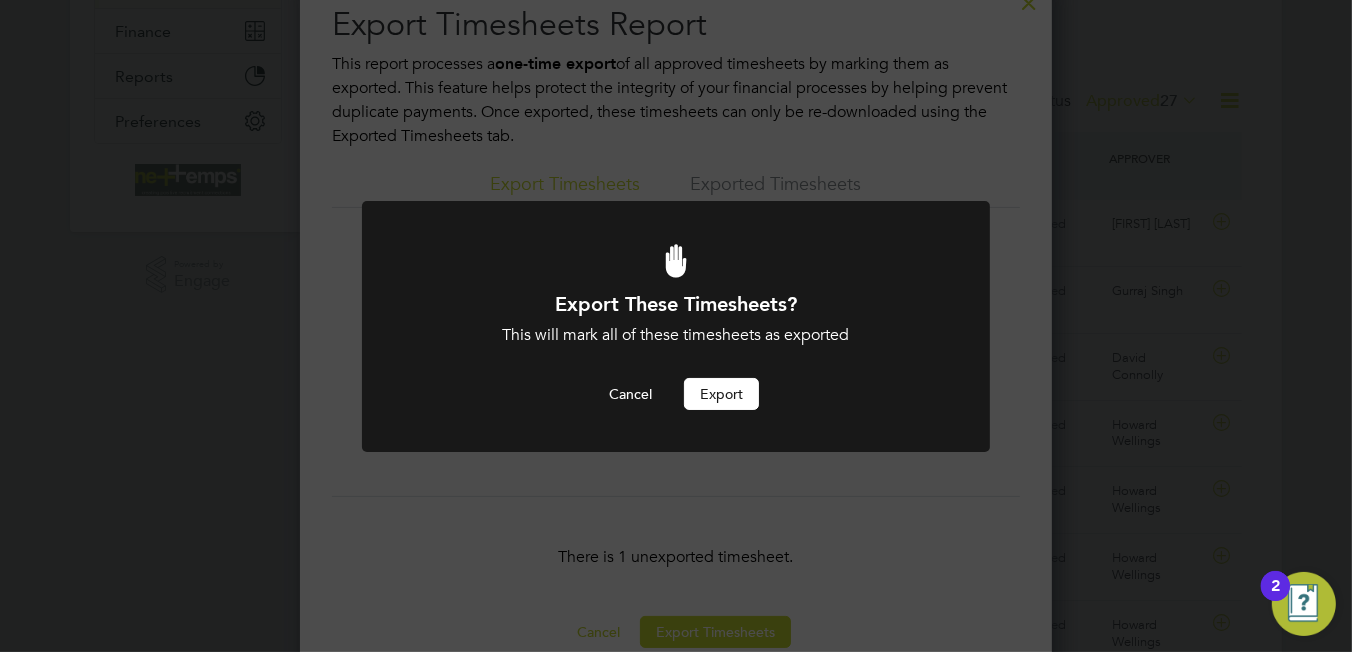 click on "Export" at bounding box center (721, 394) 